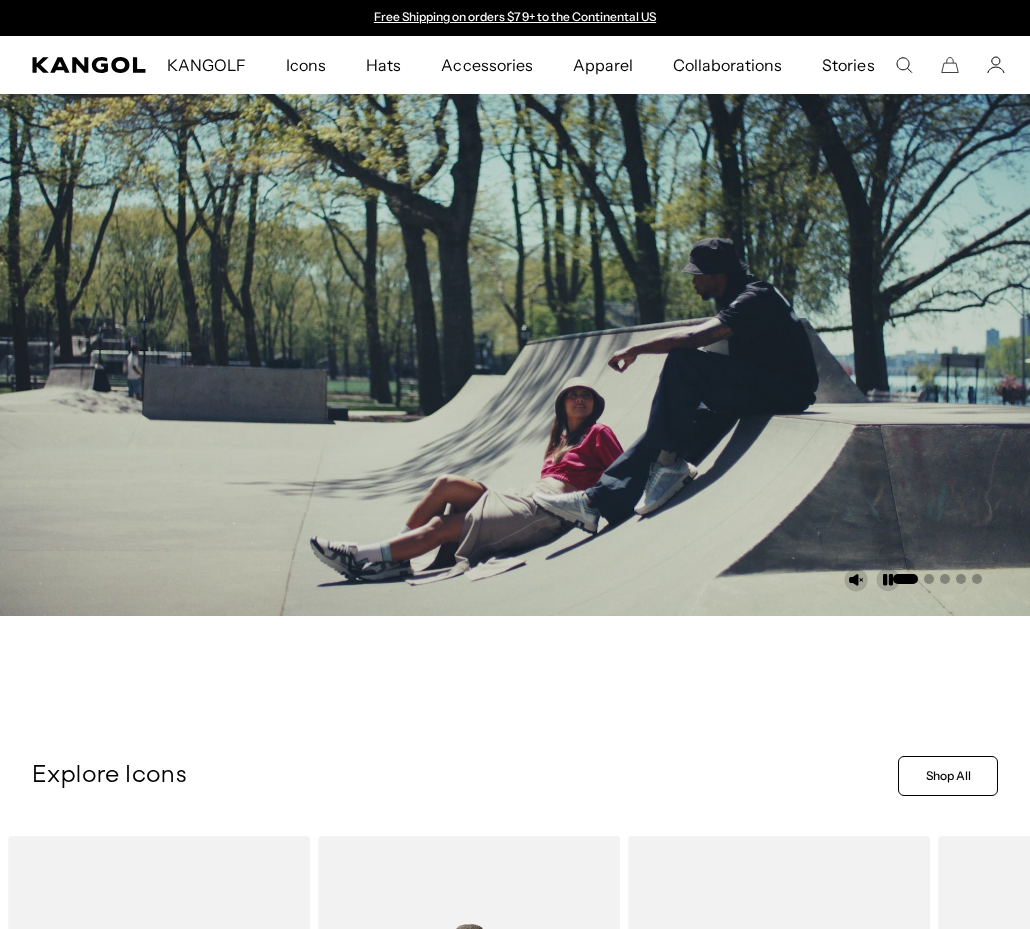 scroll, scrollTop: 700, scrollLeft: 0, axis: vertical 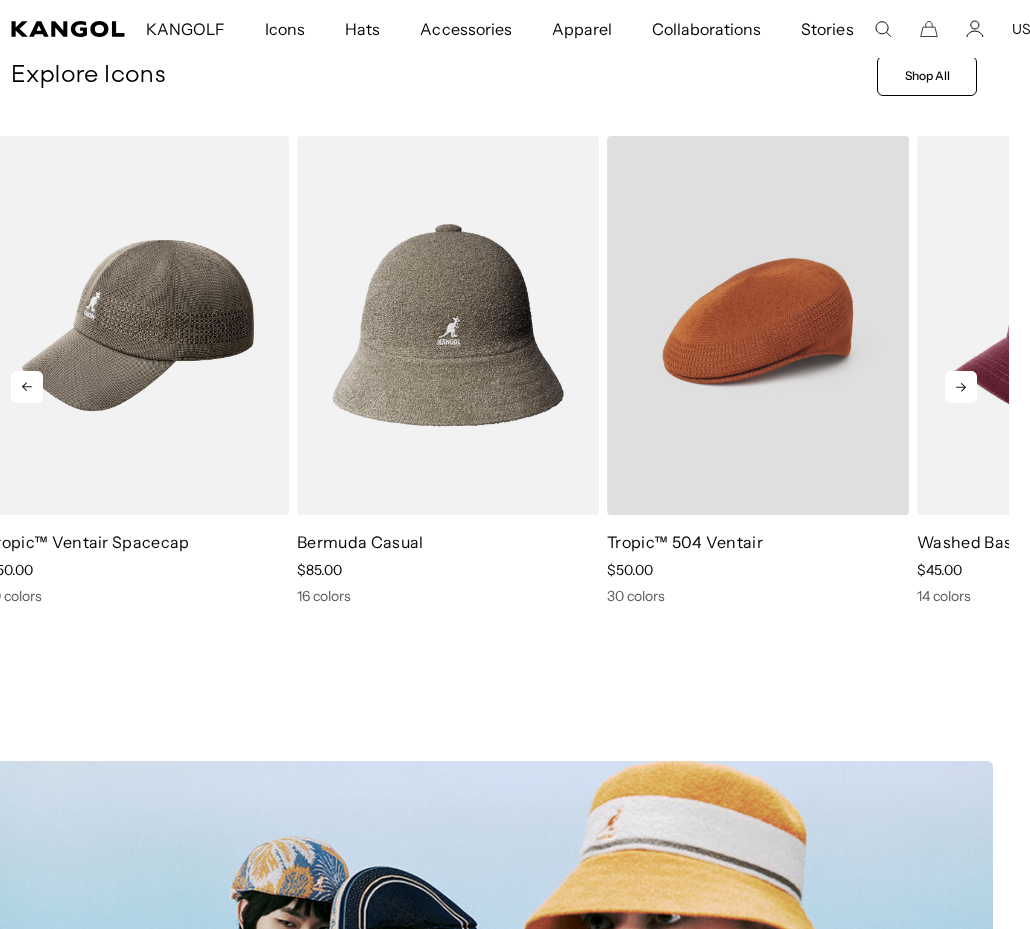 click at bounding box center (758, 325) 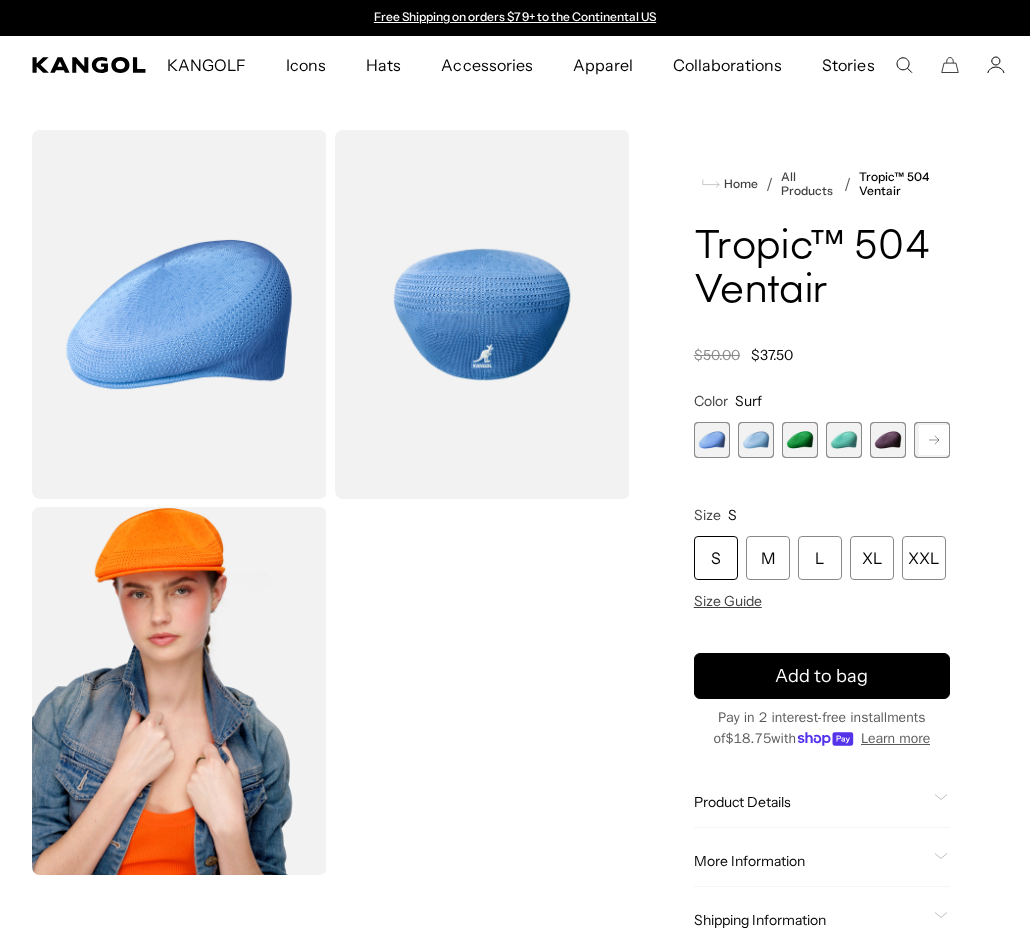 scroll, scrollTop: 0, scrollLeft: 0, axis: both 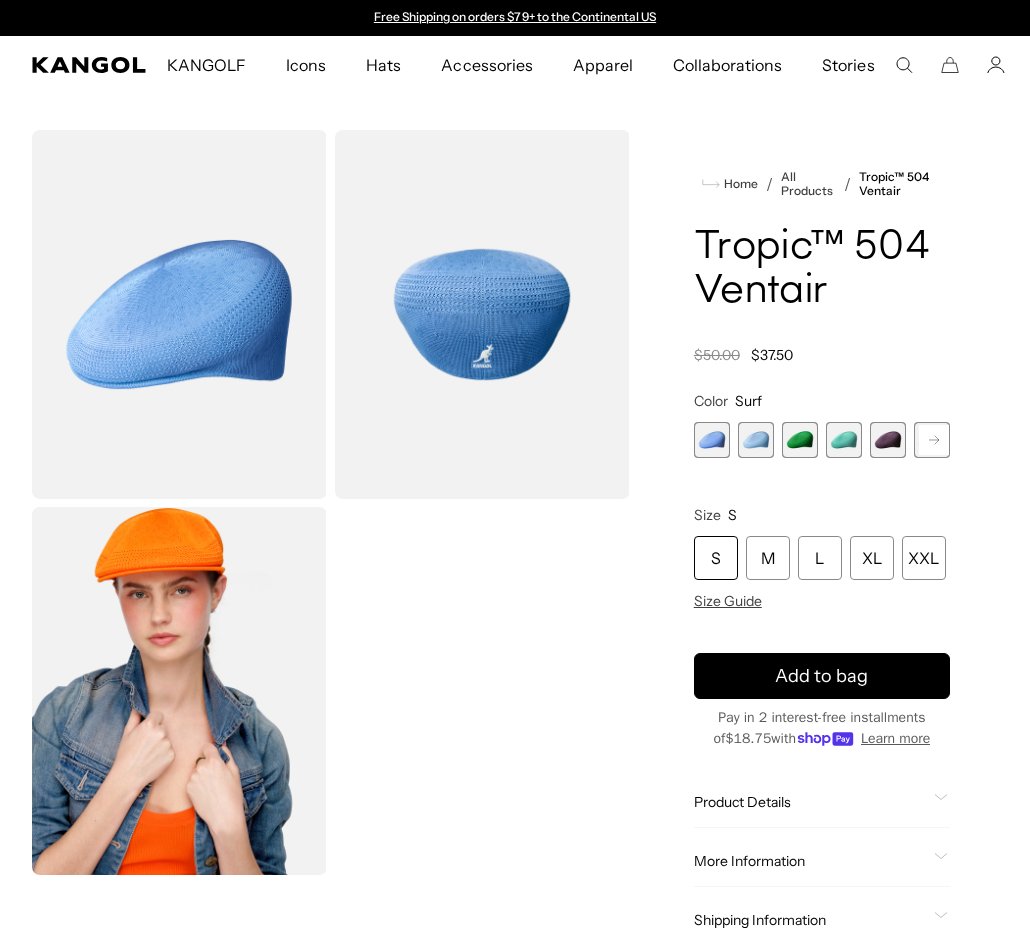 click 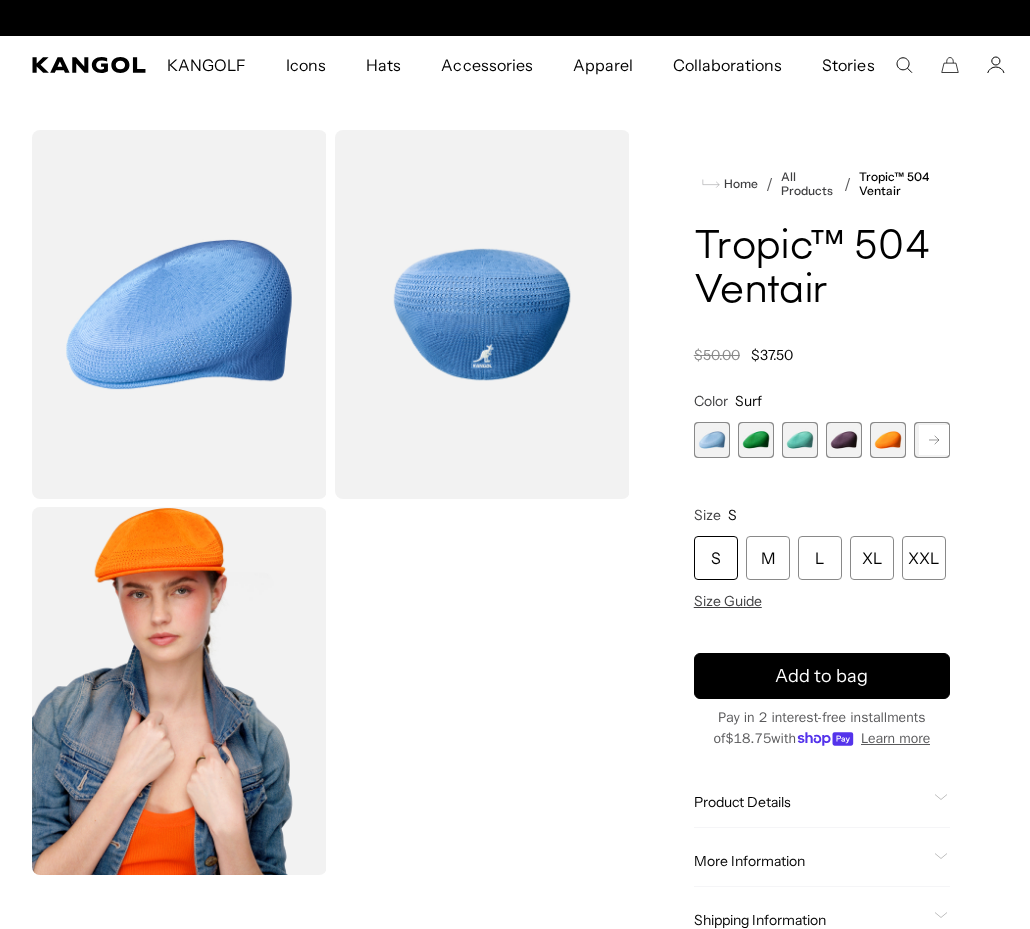 scroll, scrollTop: 0, scrollLeft: 412, axis: horizontal 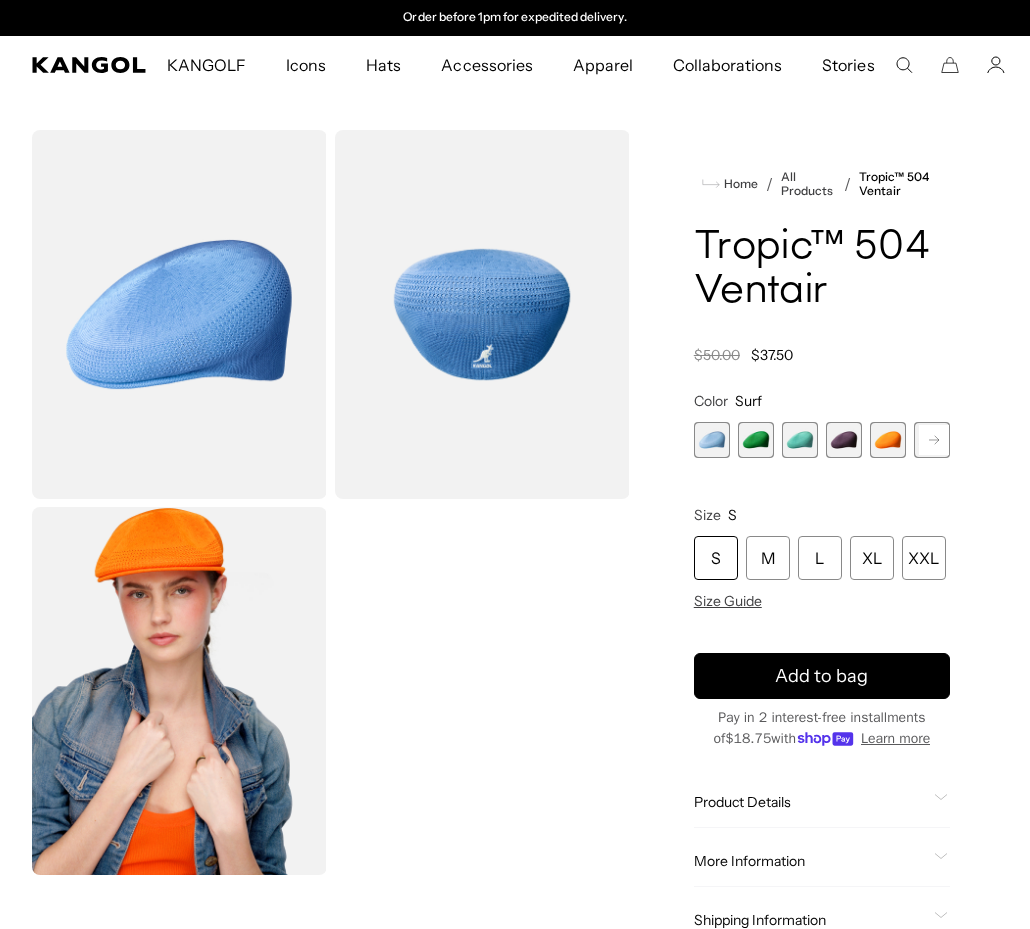 click 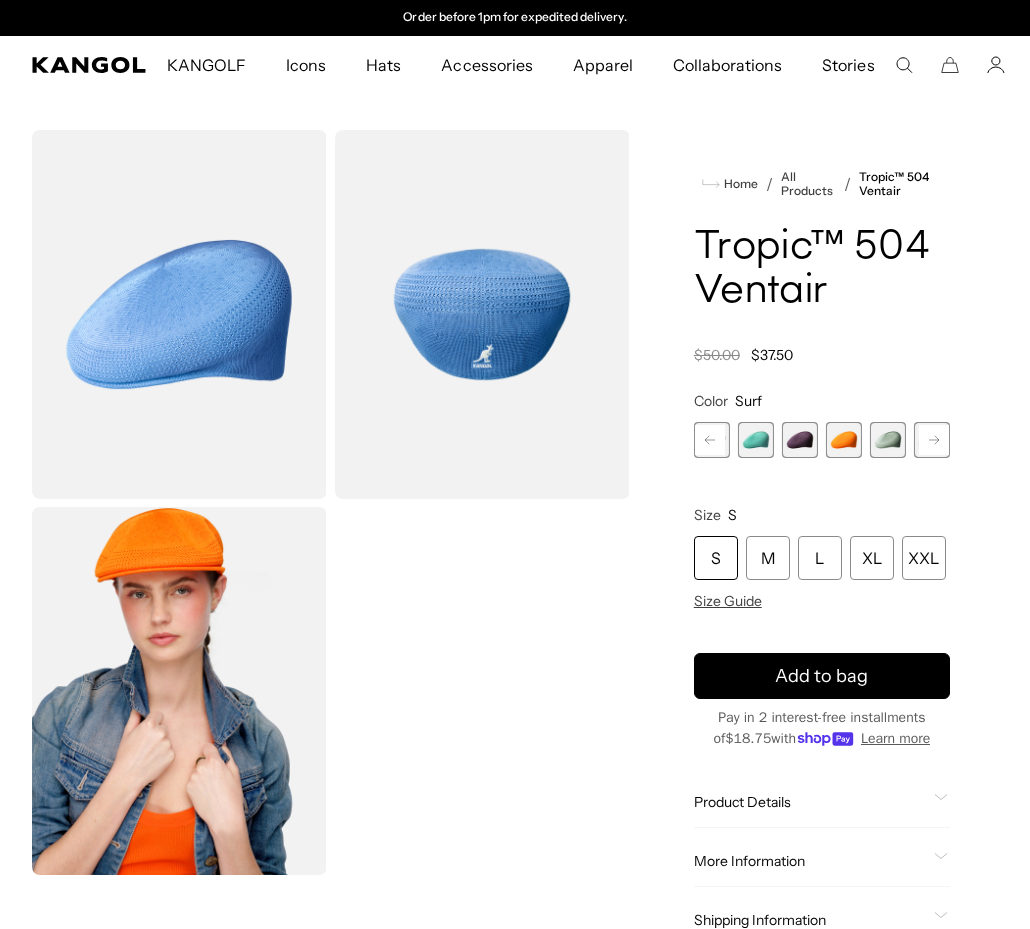 click 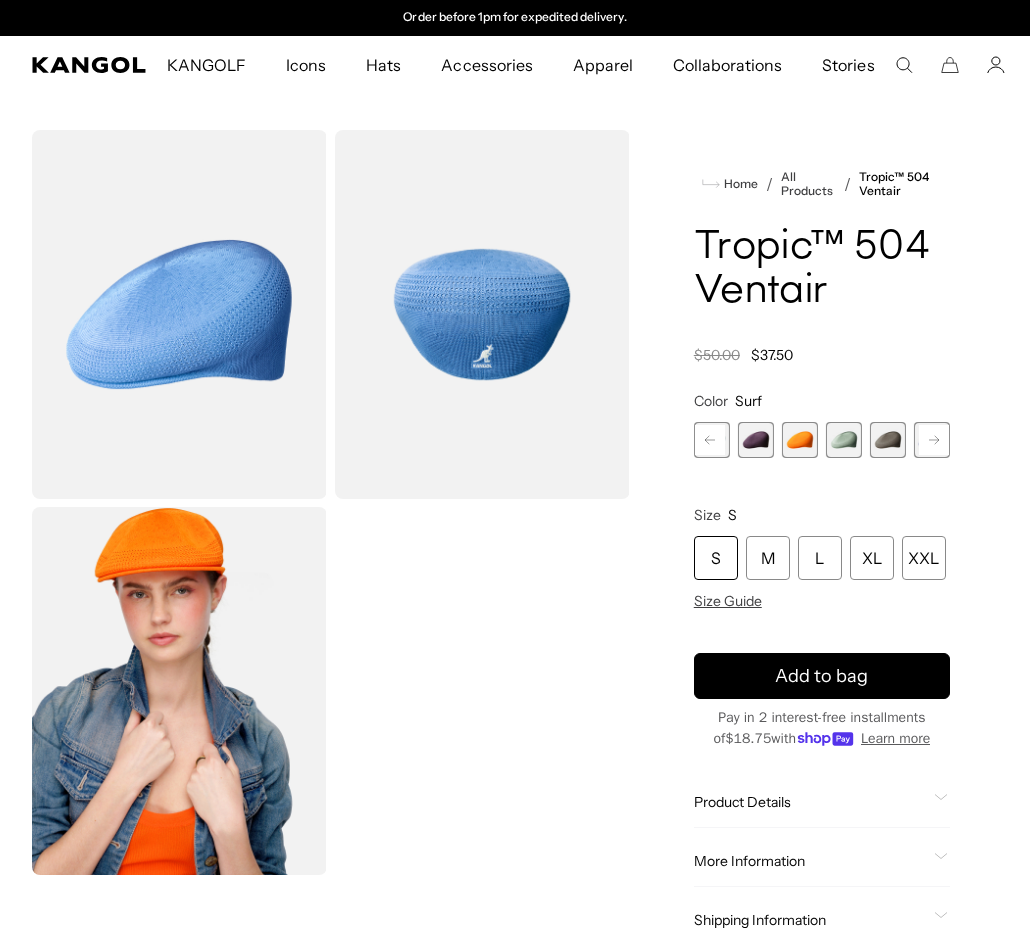 scroll, scrollTop: 0, scrollLeft: 0, axis: both 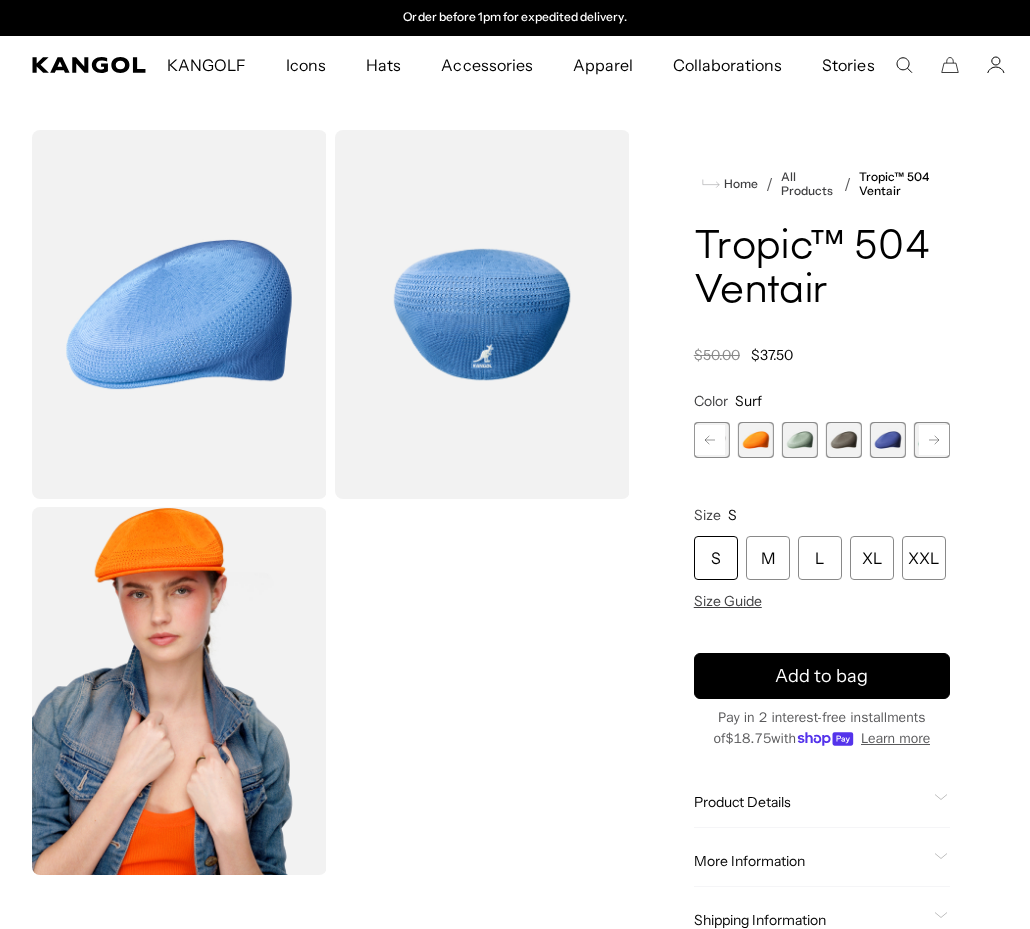 click 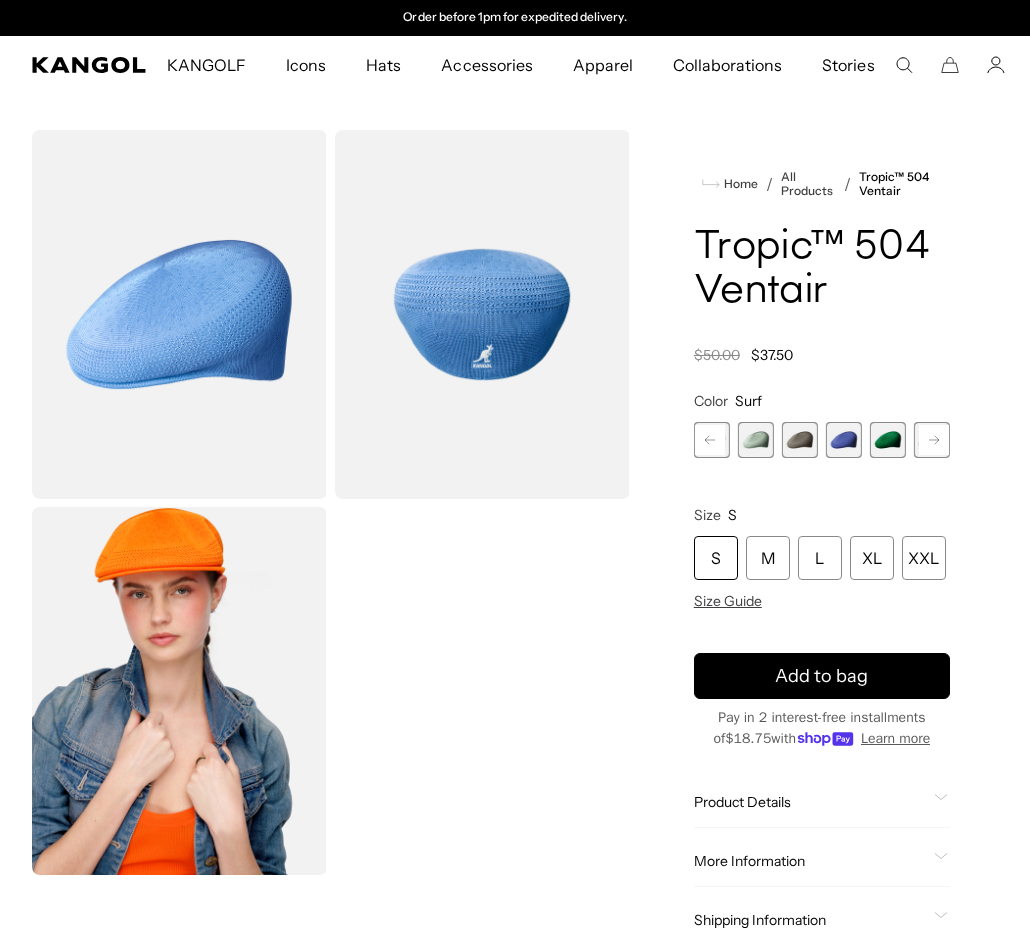 click 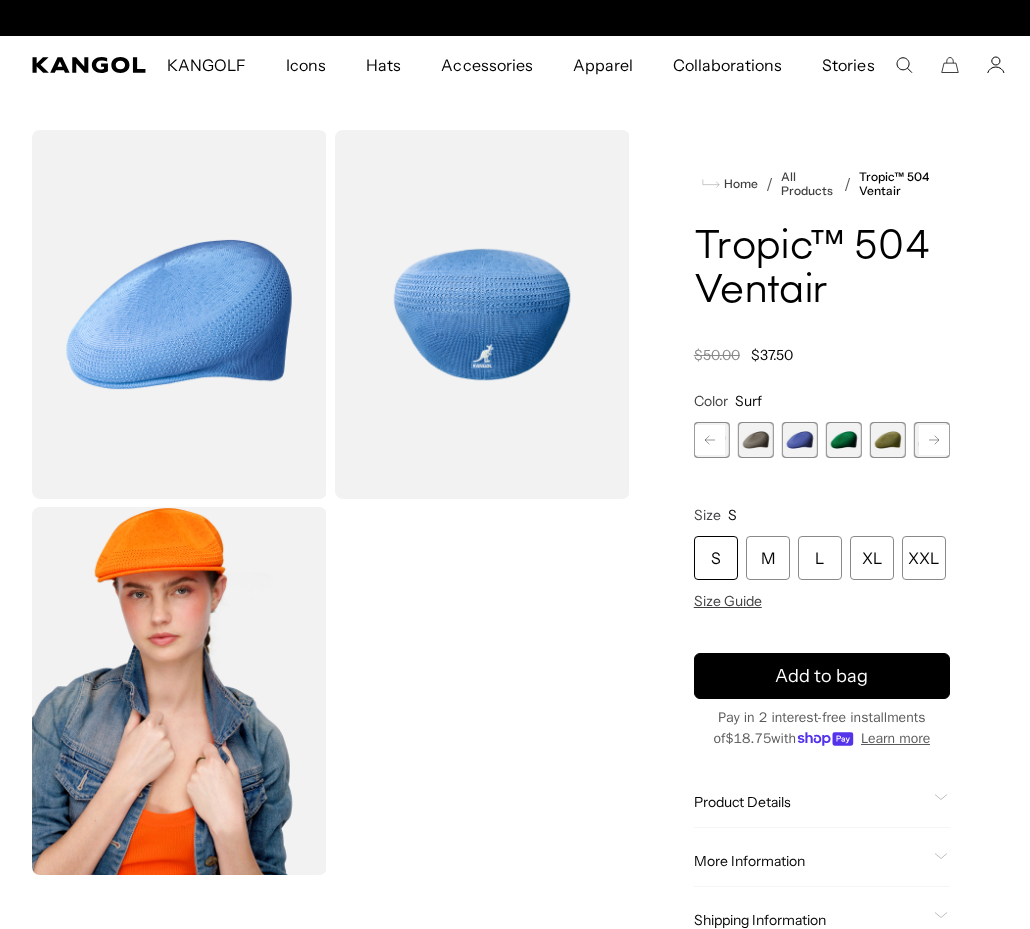 click 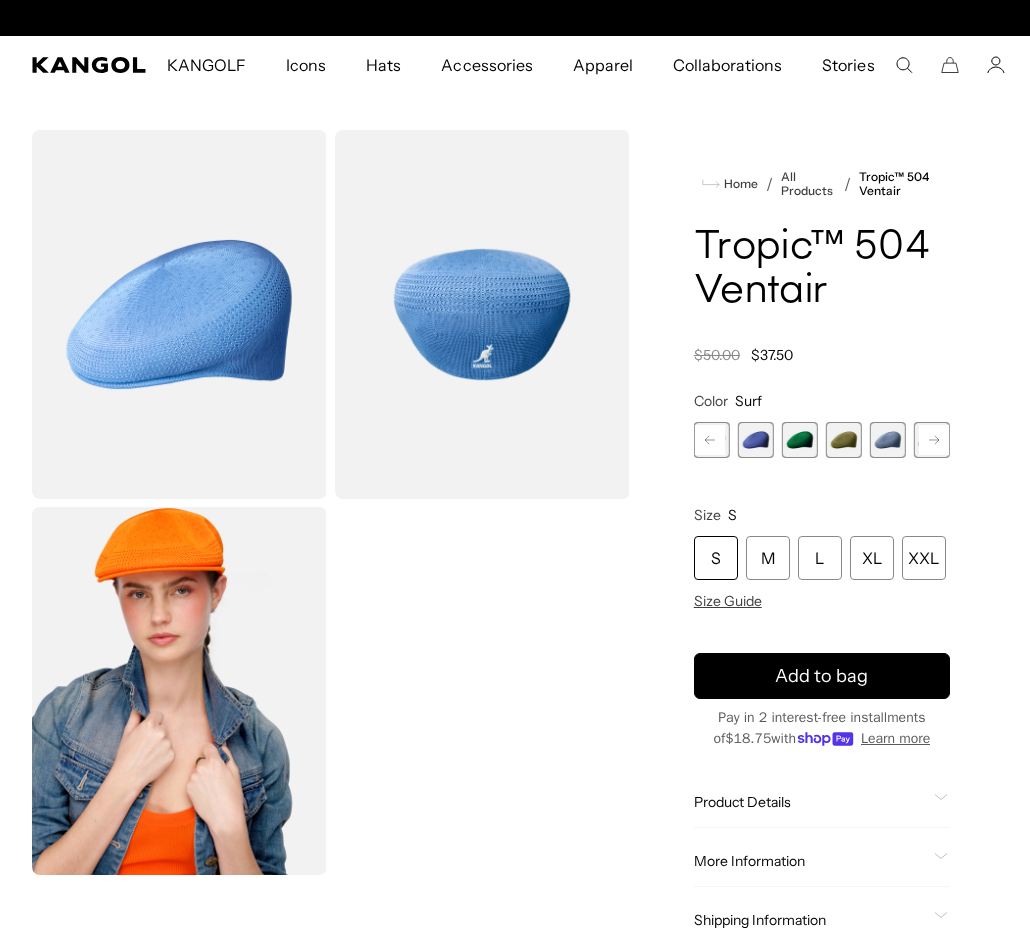 scroll, scrollTop: 0, scrollLeft: 0, axis: both 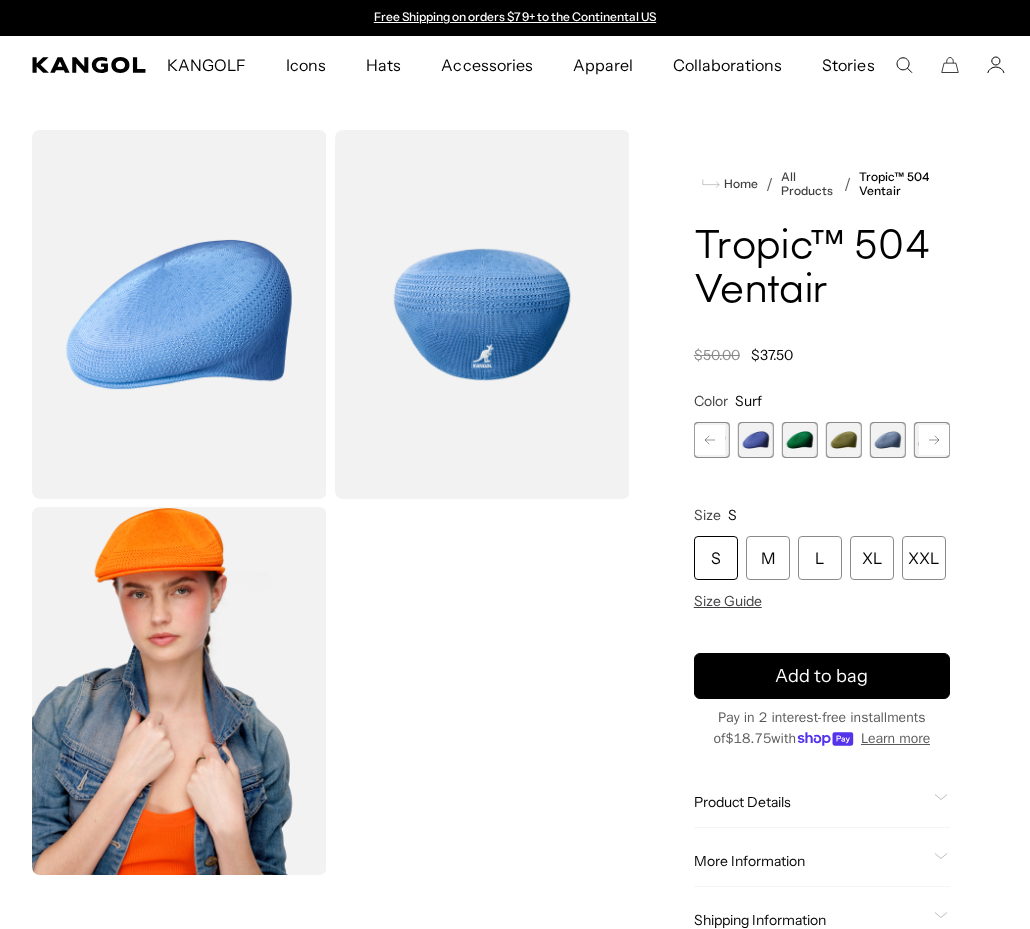 click 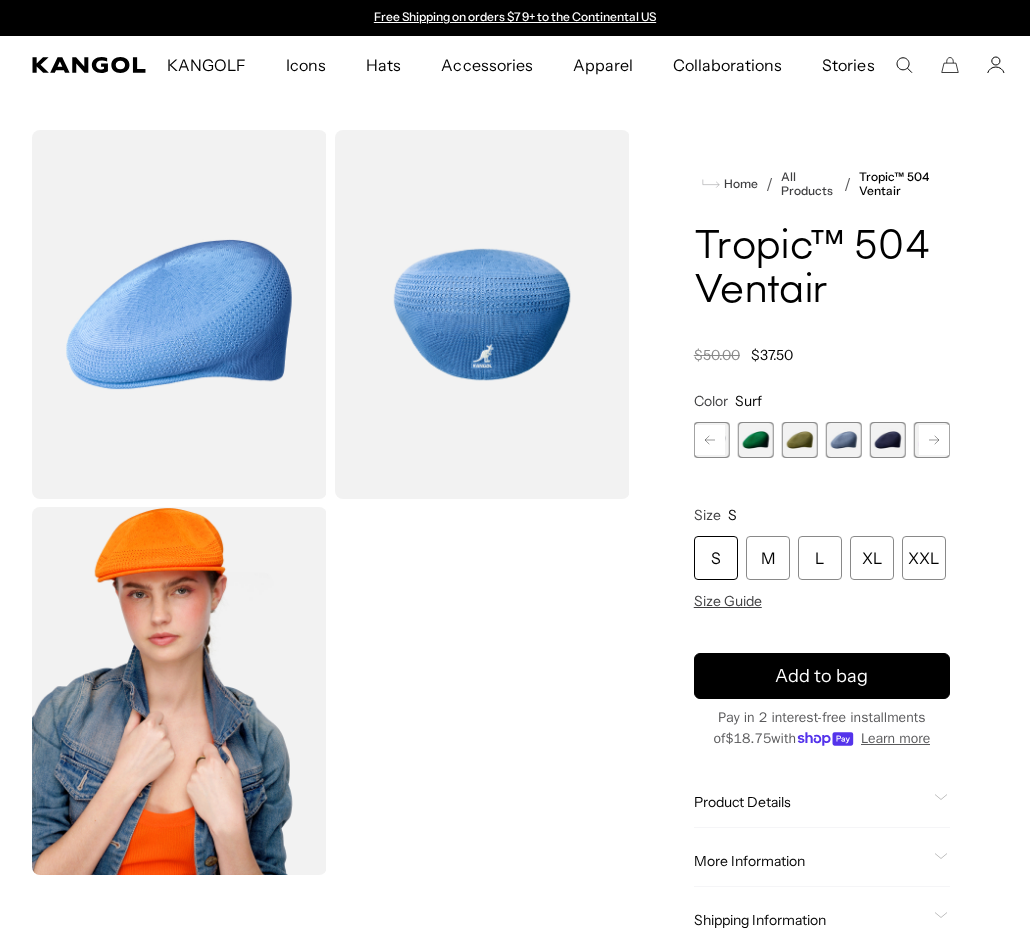 click 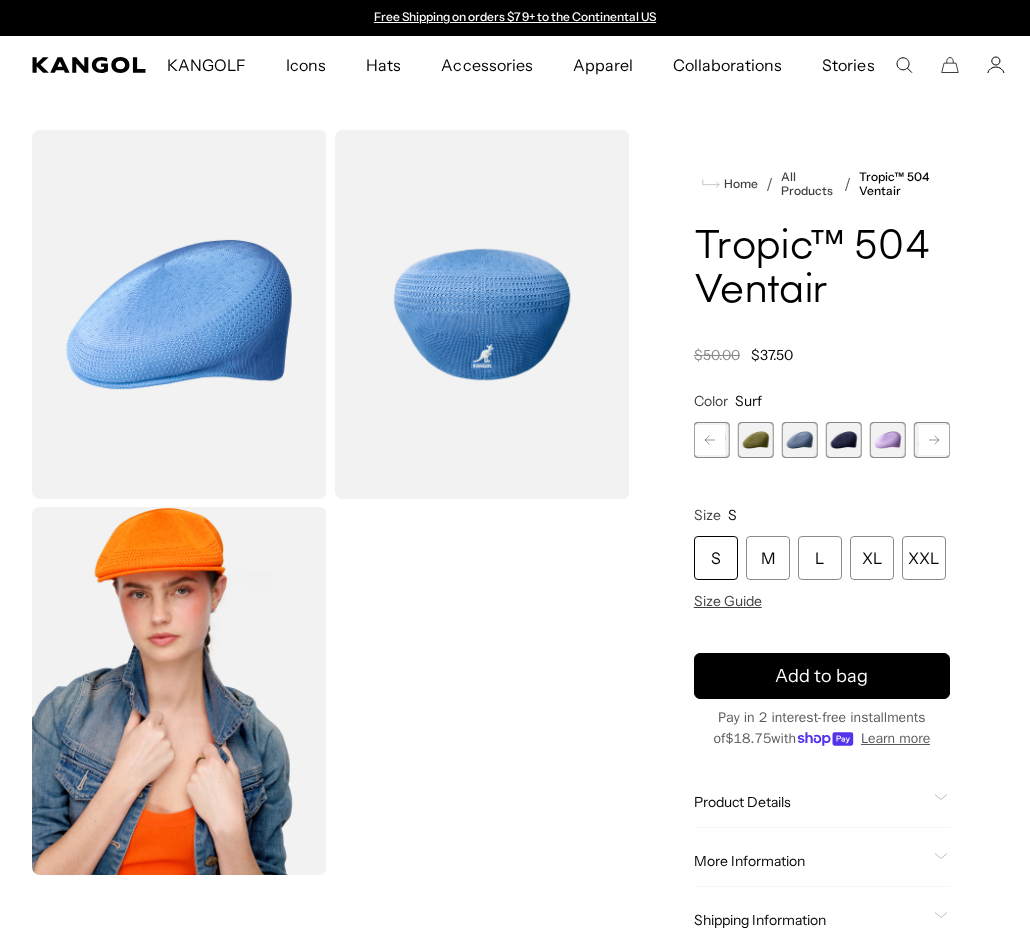 click at bounding box center [844, 440] 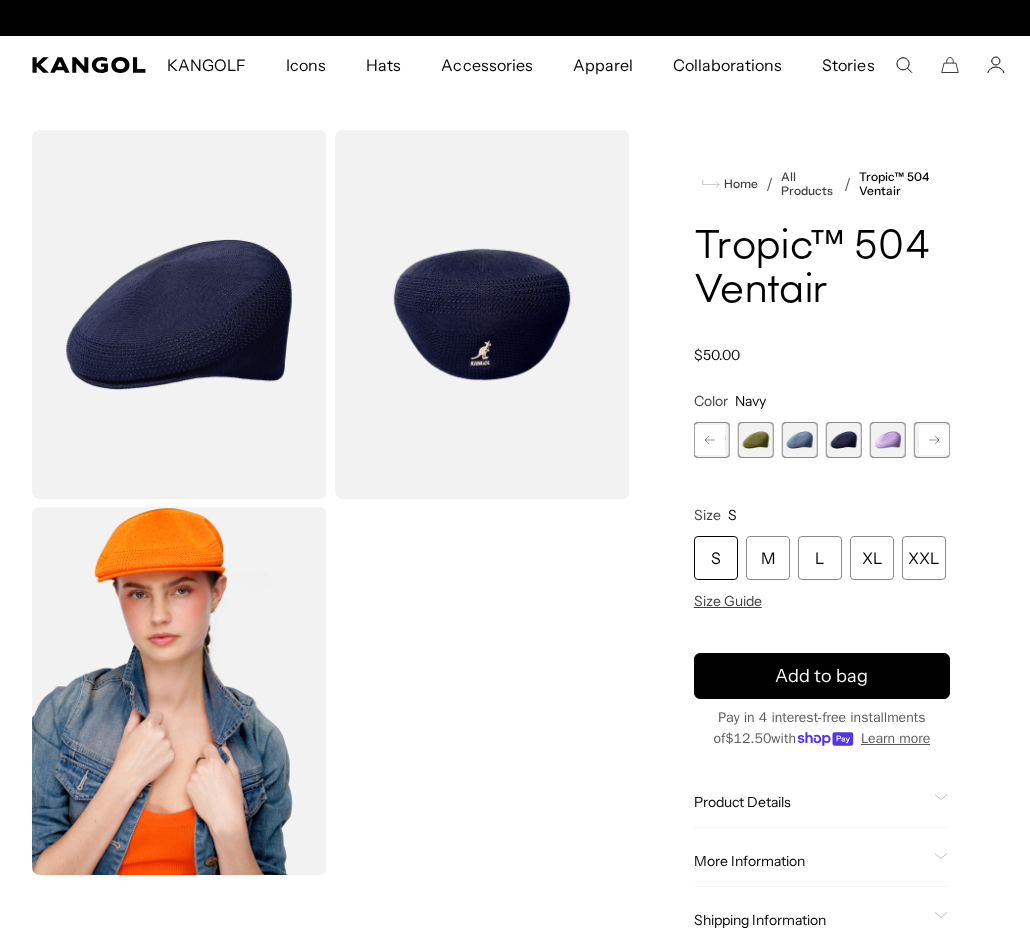 scroll, scrollTop: 0, scrollLeft: 412, axis: horizontal 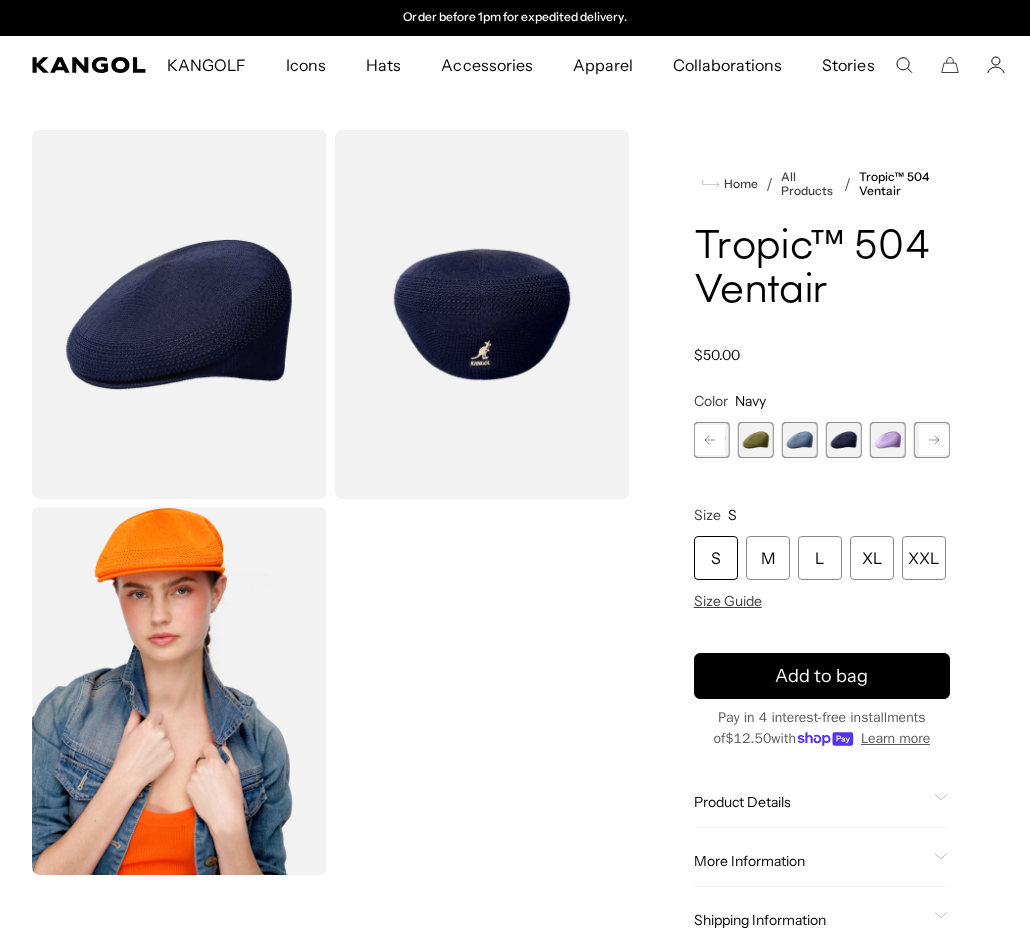 click 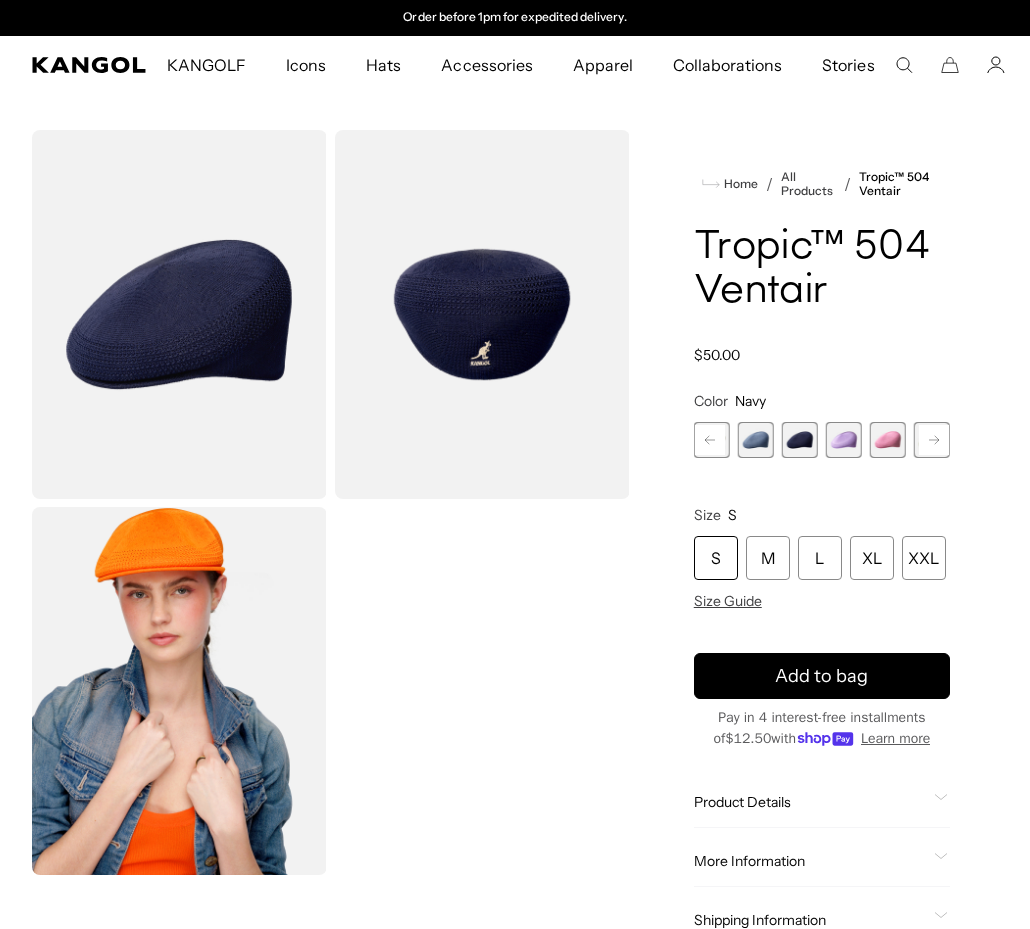 click 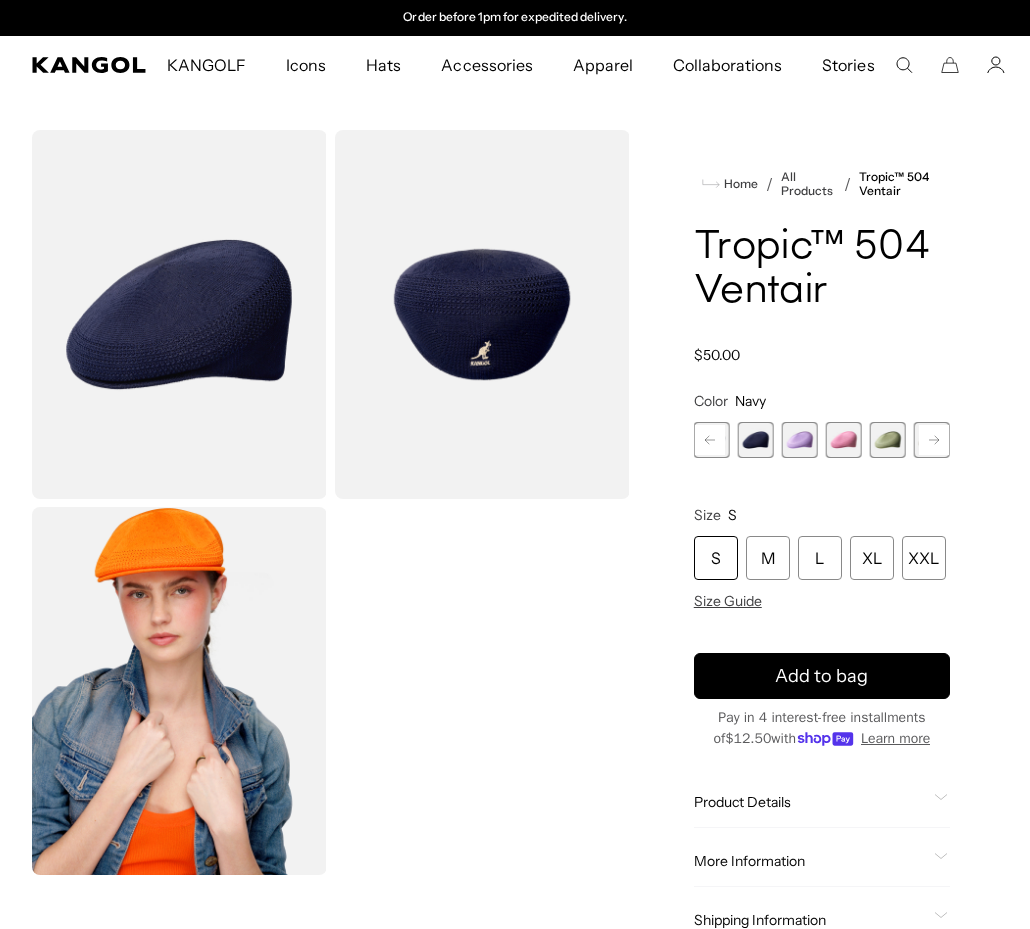 click 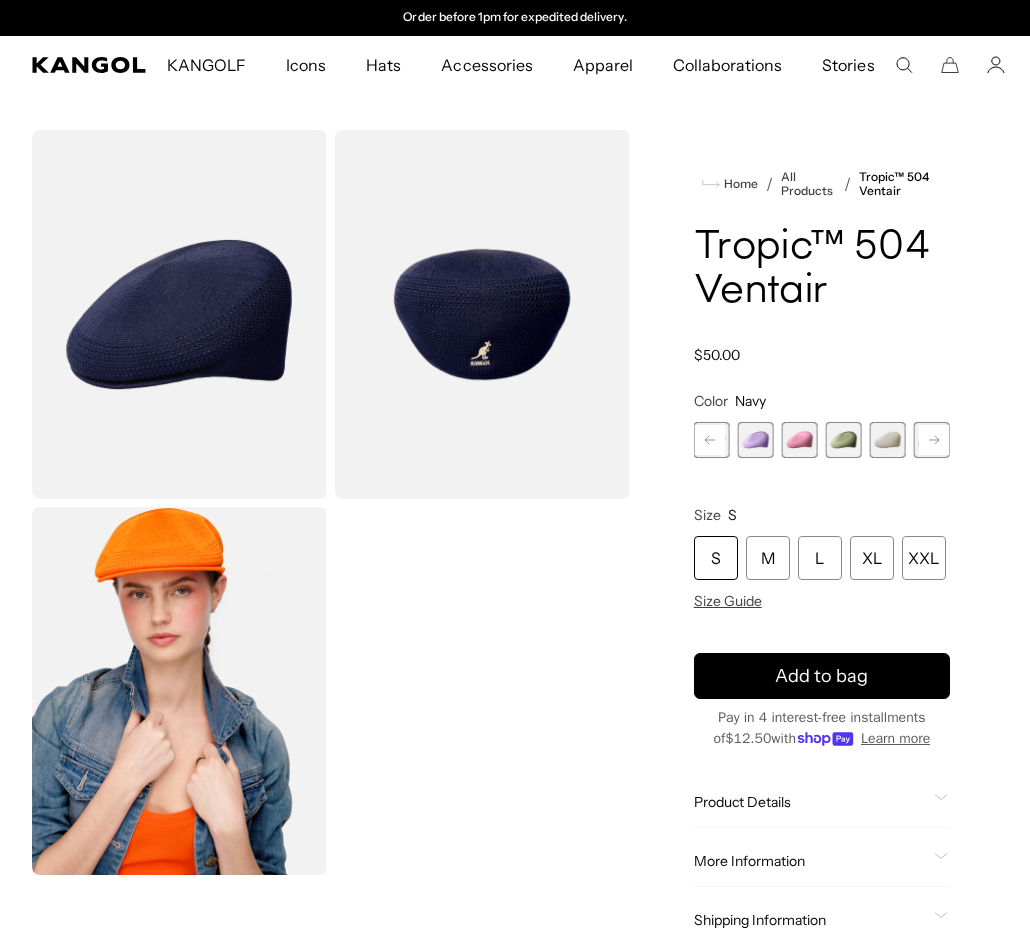 click 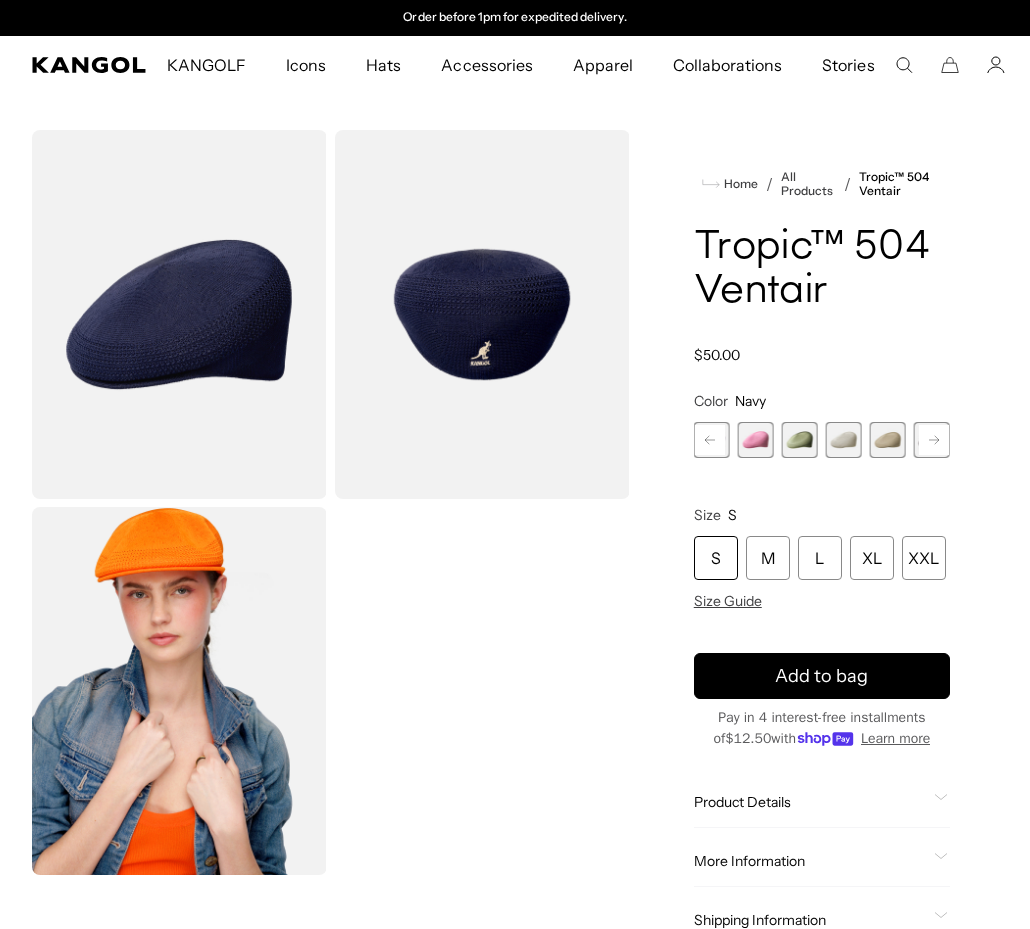 click 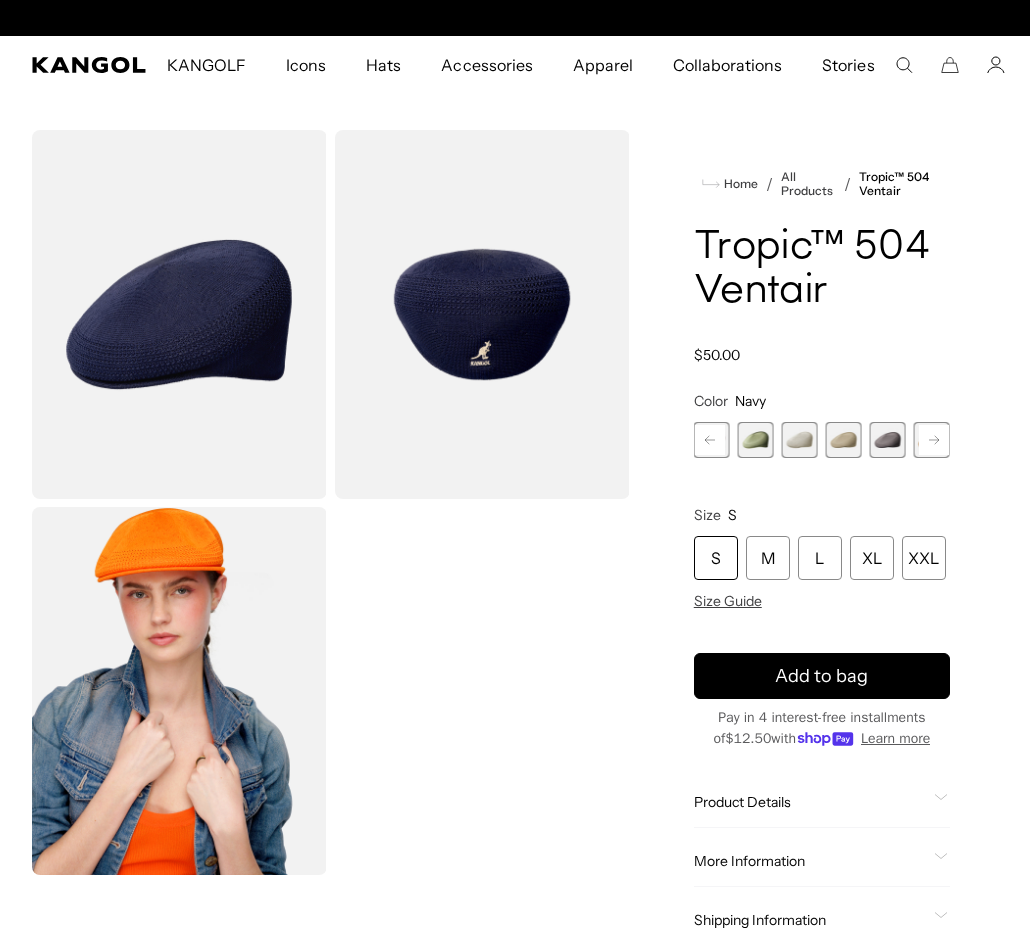 click 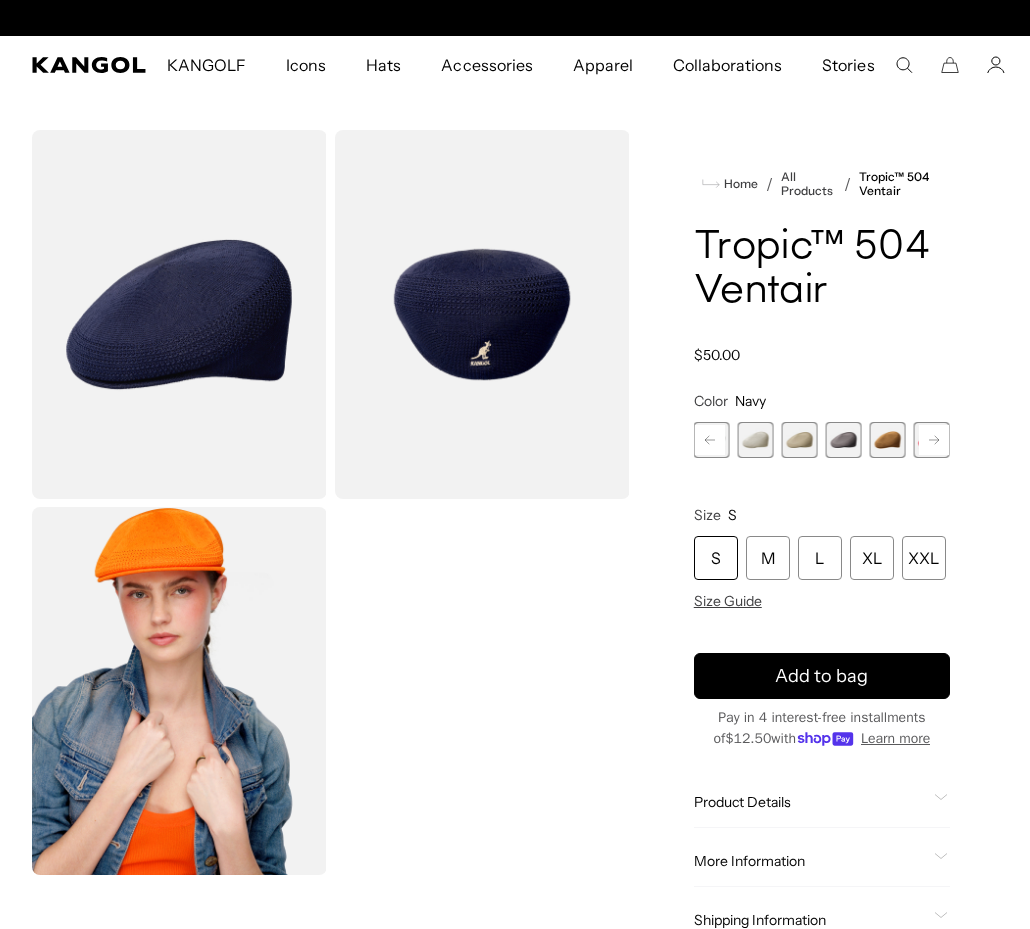 scroll, scrollTop: 0, scrollLeft: 0, axis: both 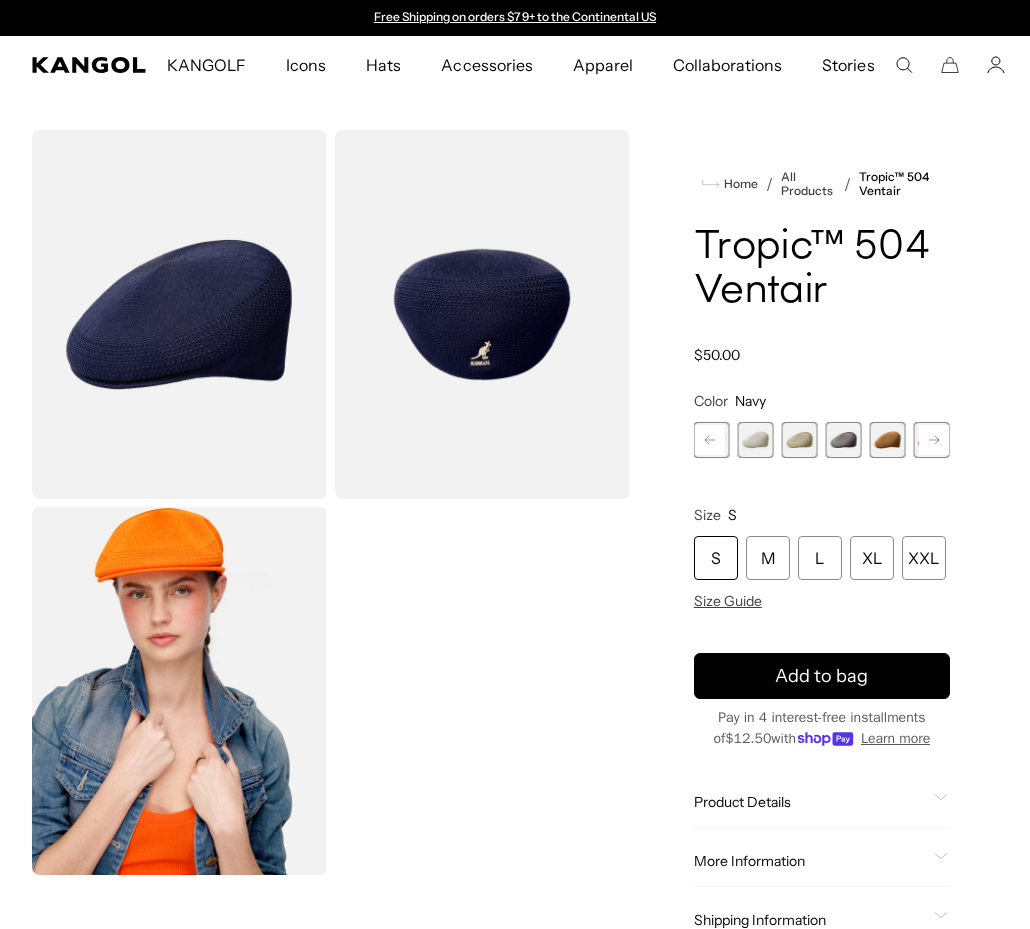 click 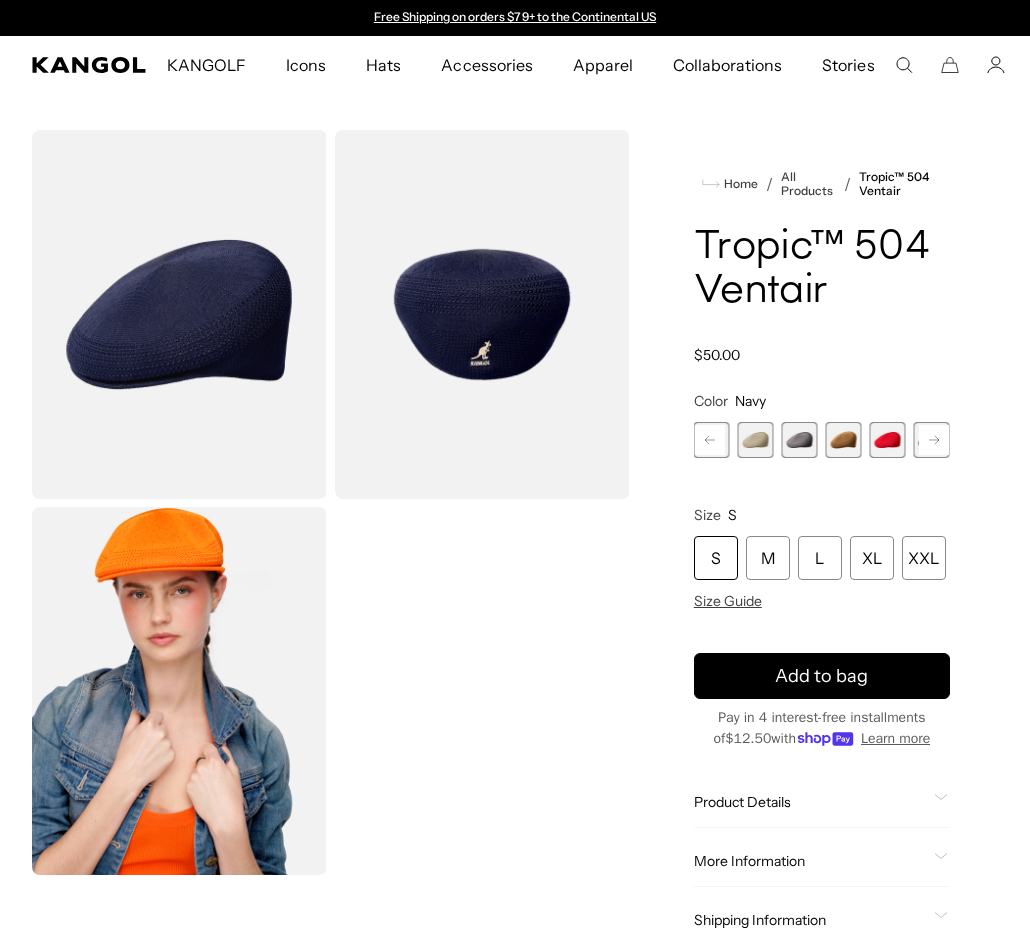 click 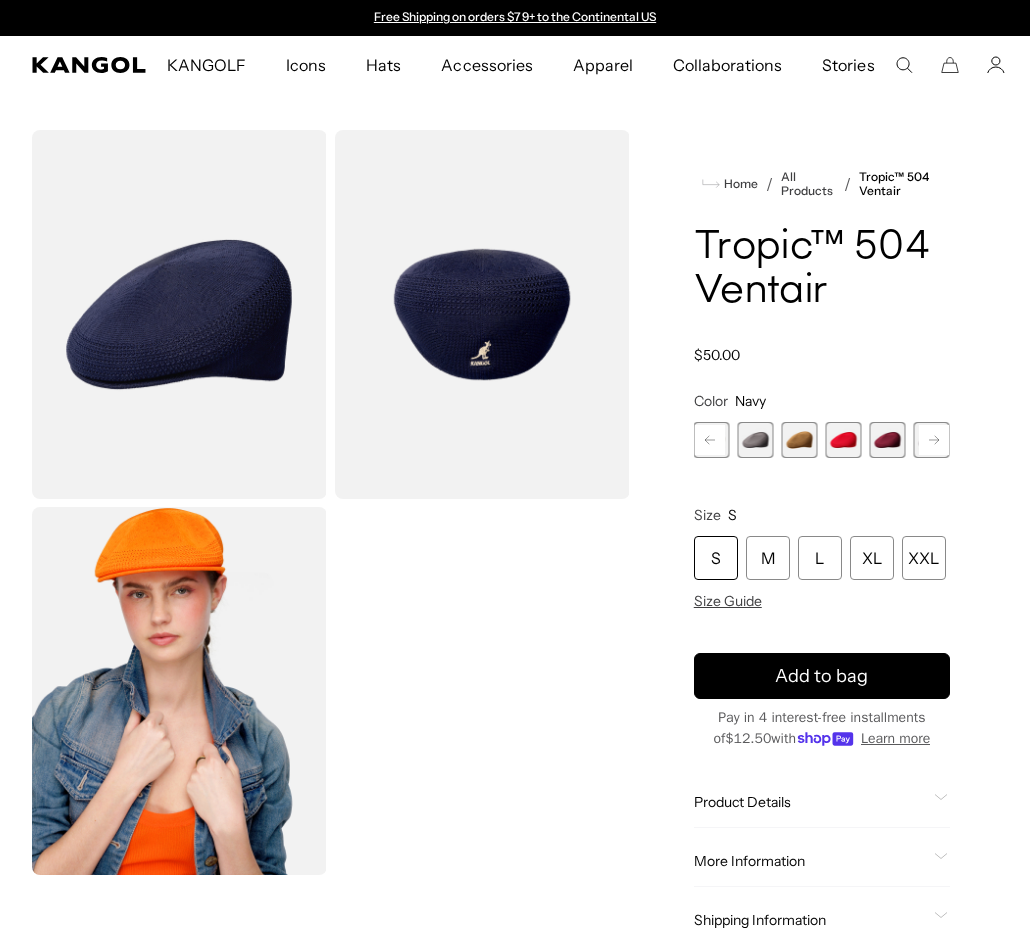 click 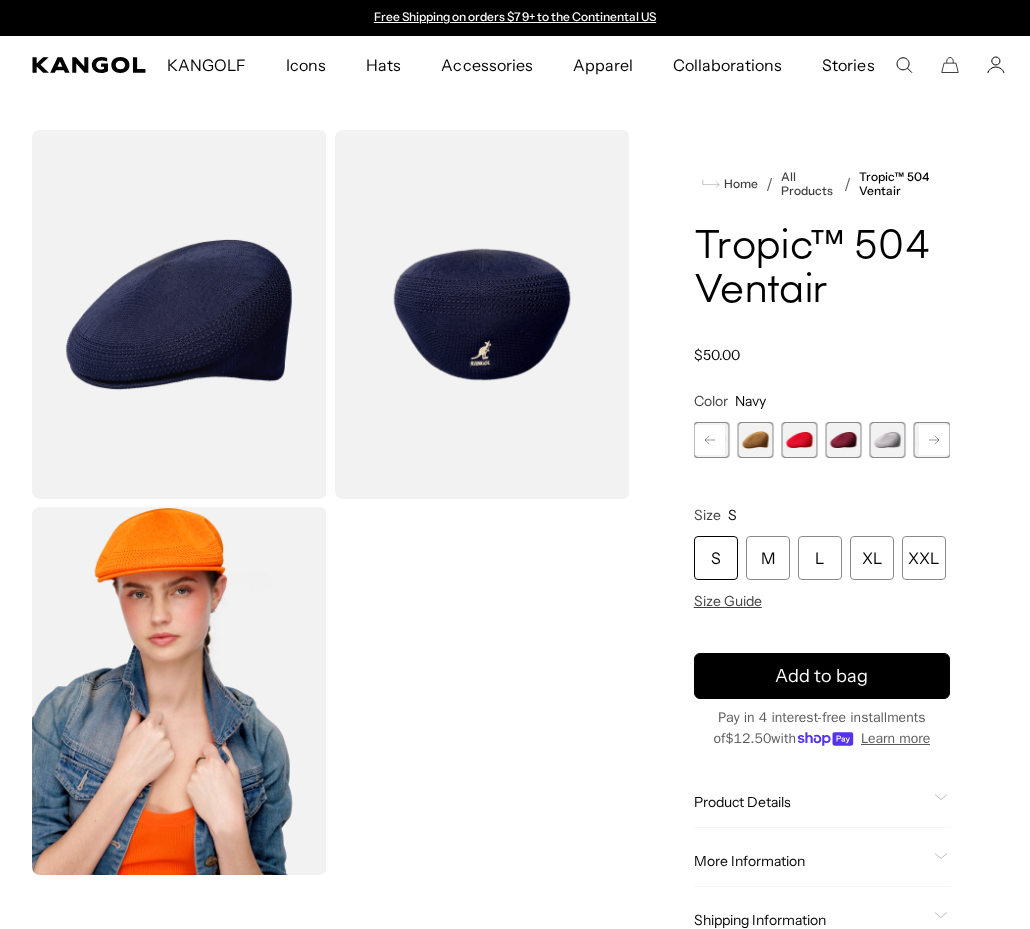 click 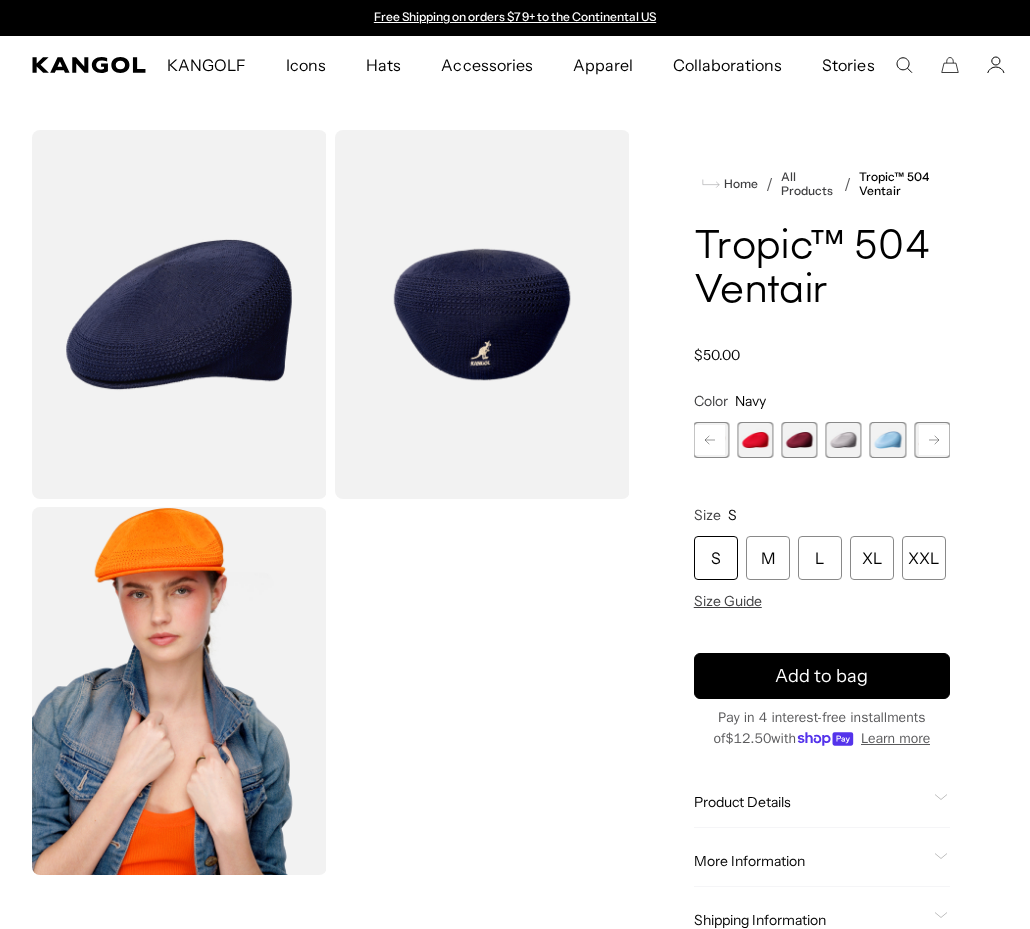click 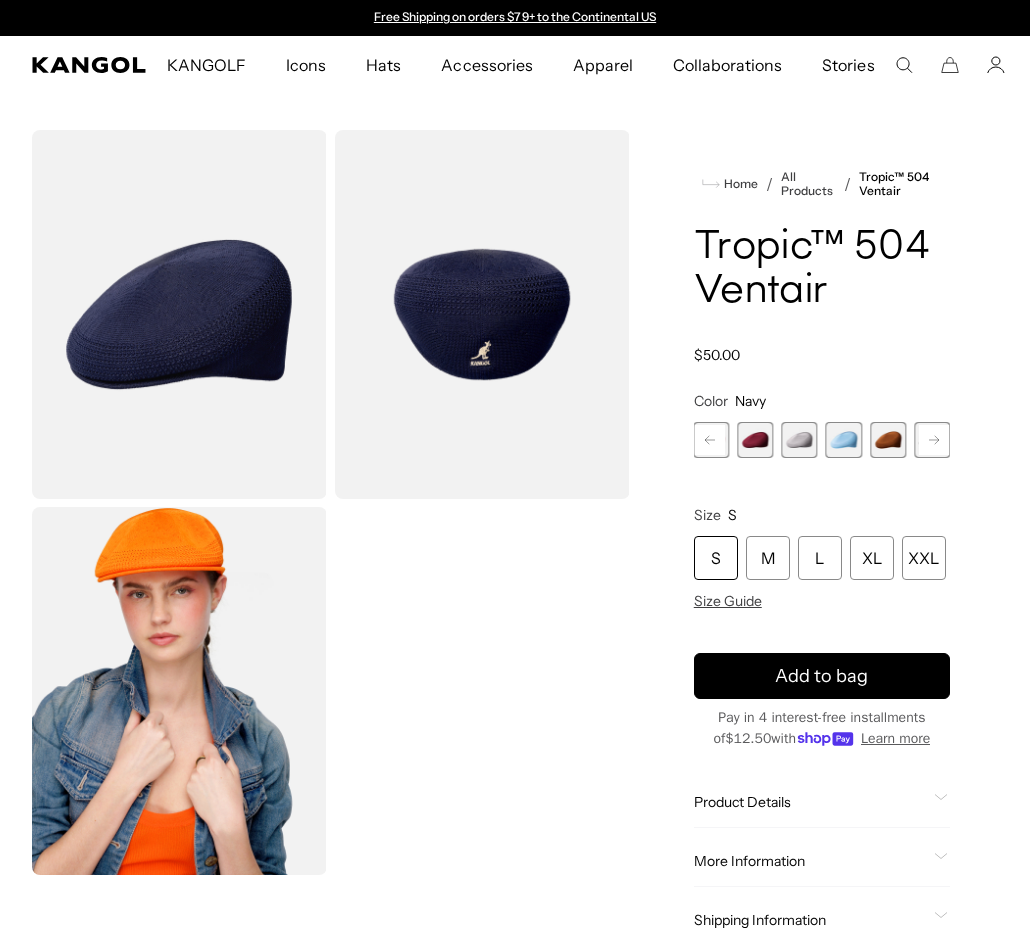 click 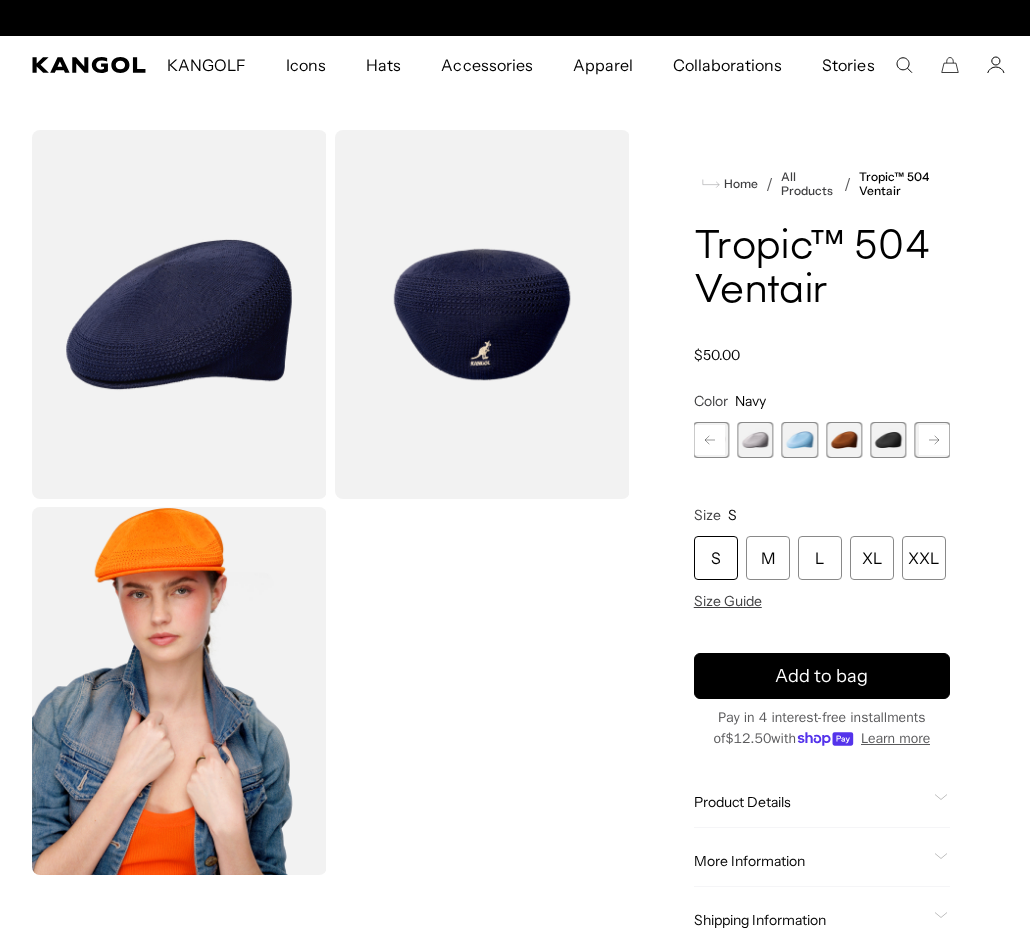 click 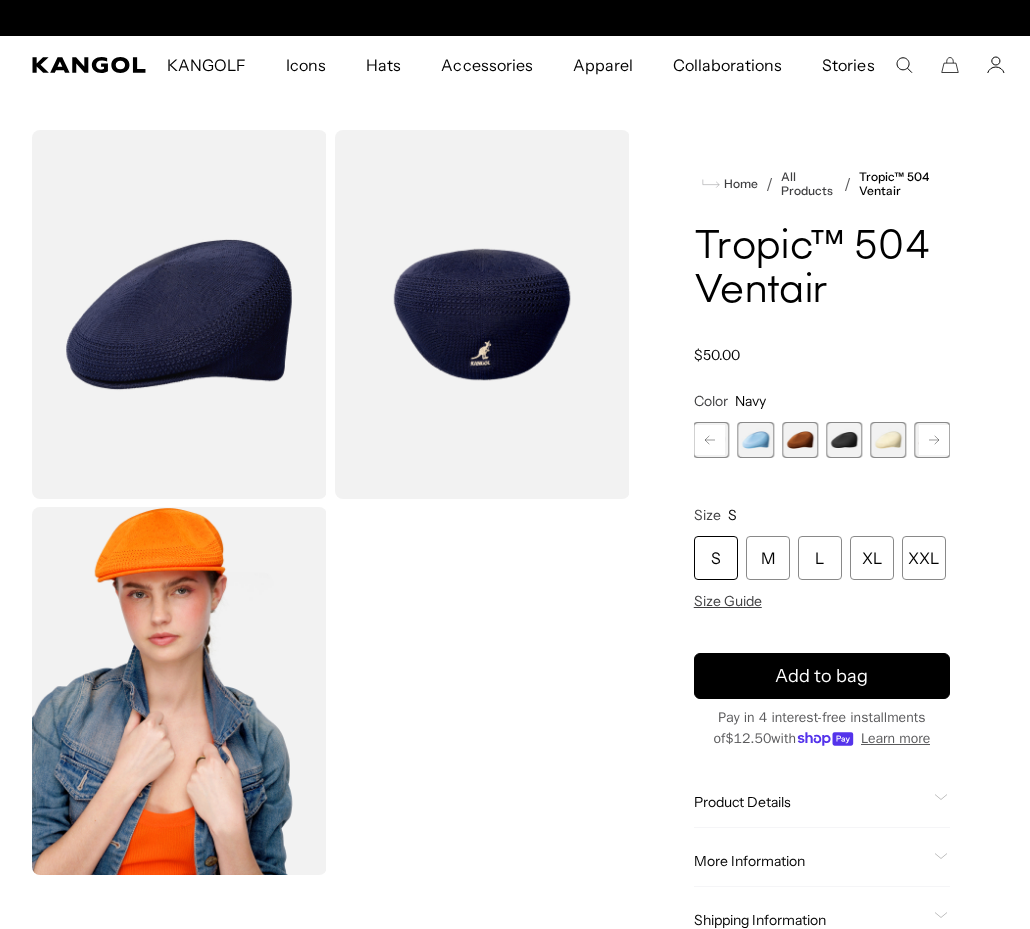 scroll, scrollTop: 0, scrollLeft: 412, axis: horizontal 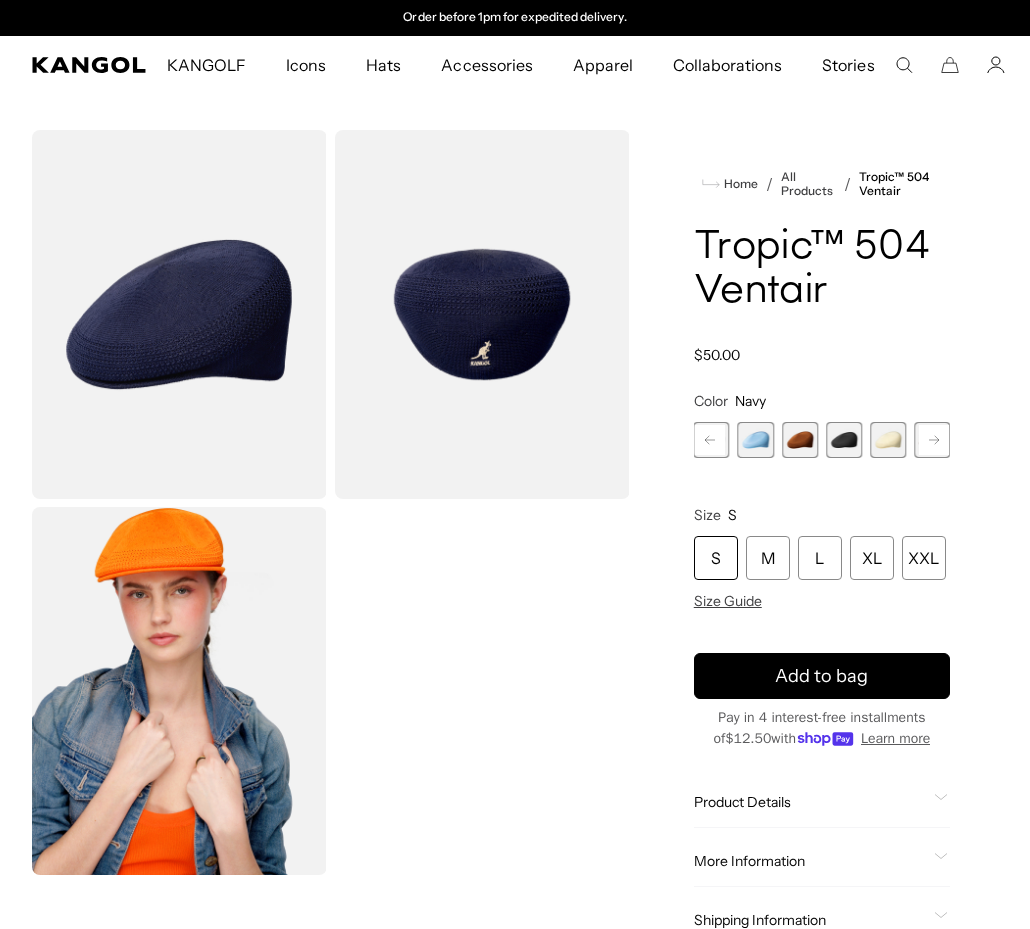 click 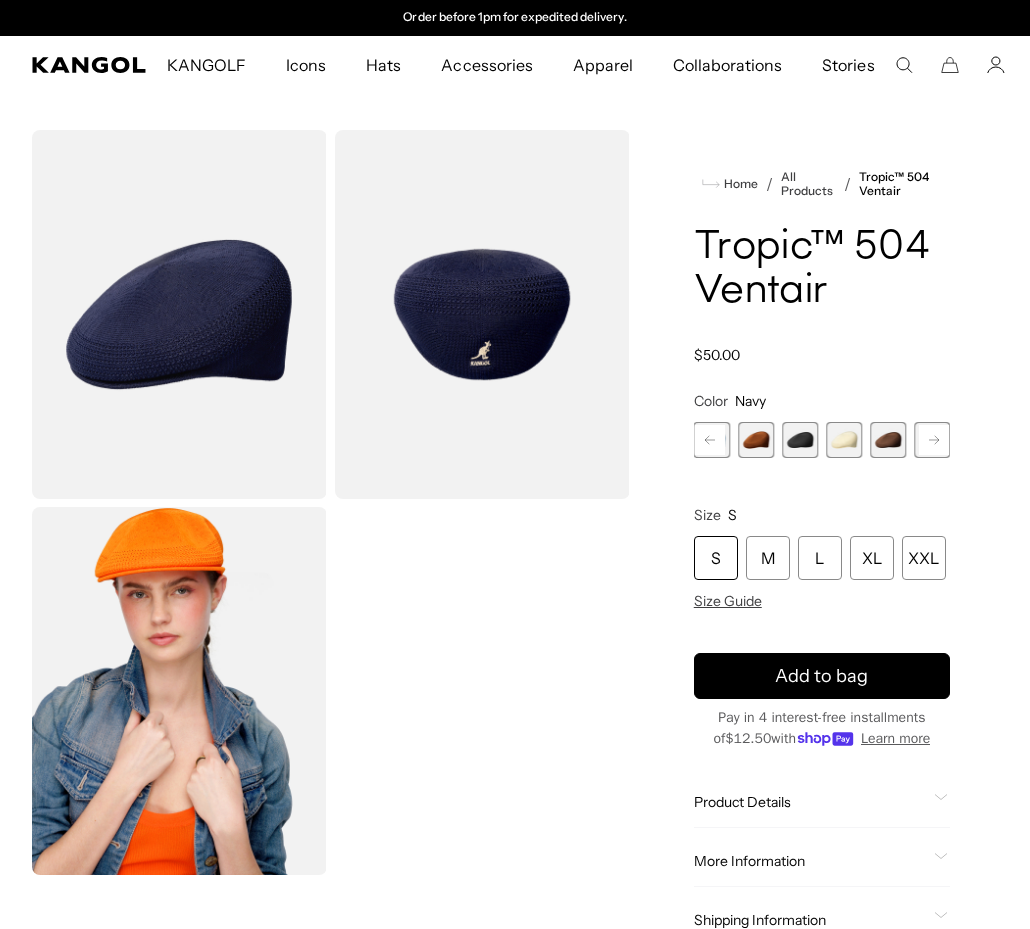 click 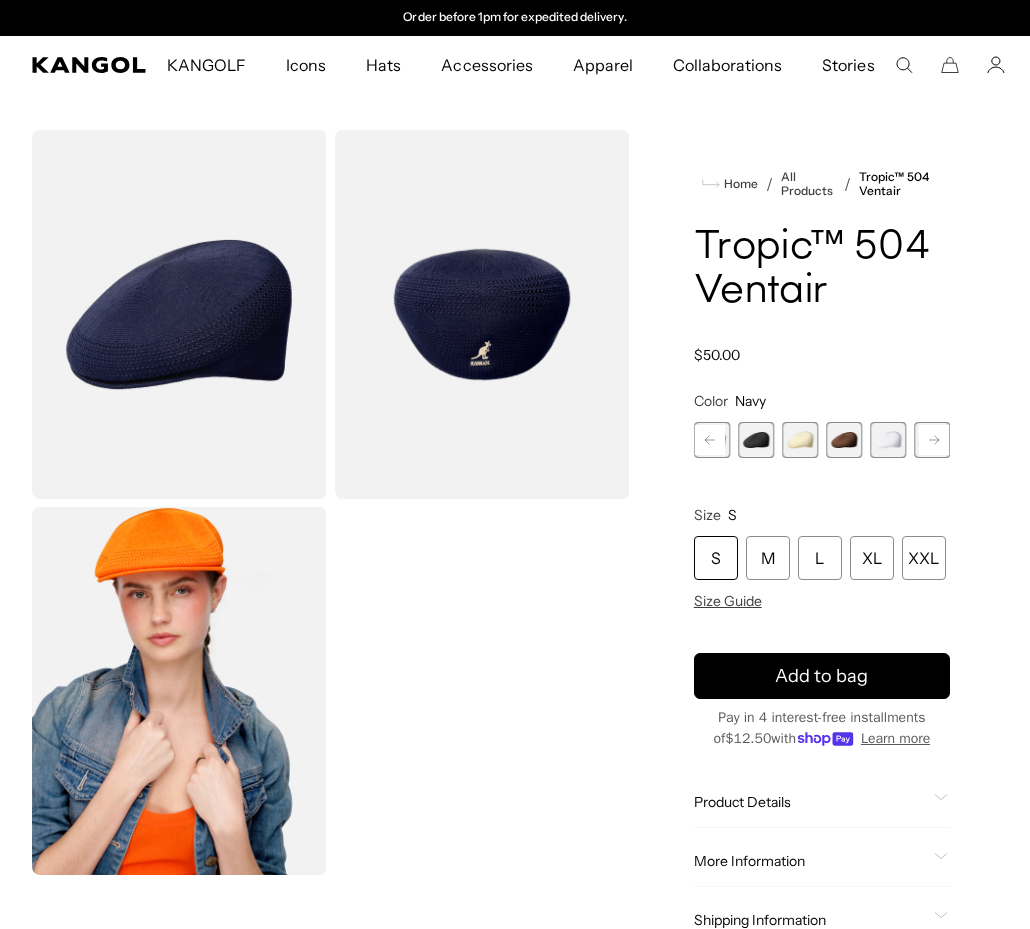 click 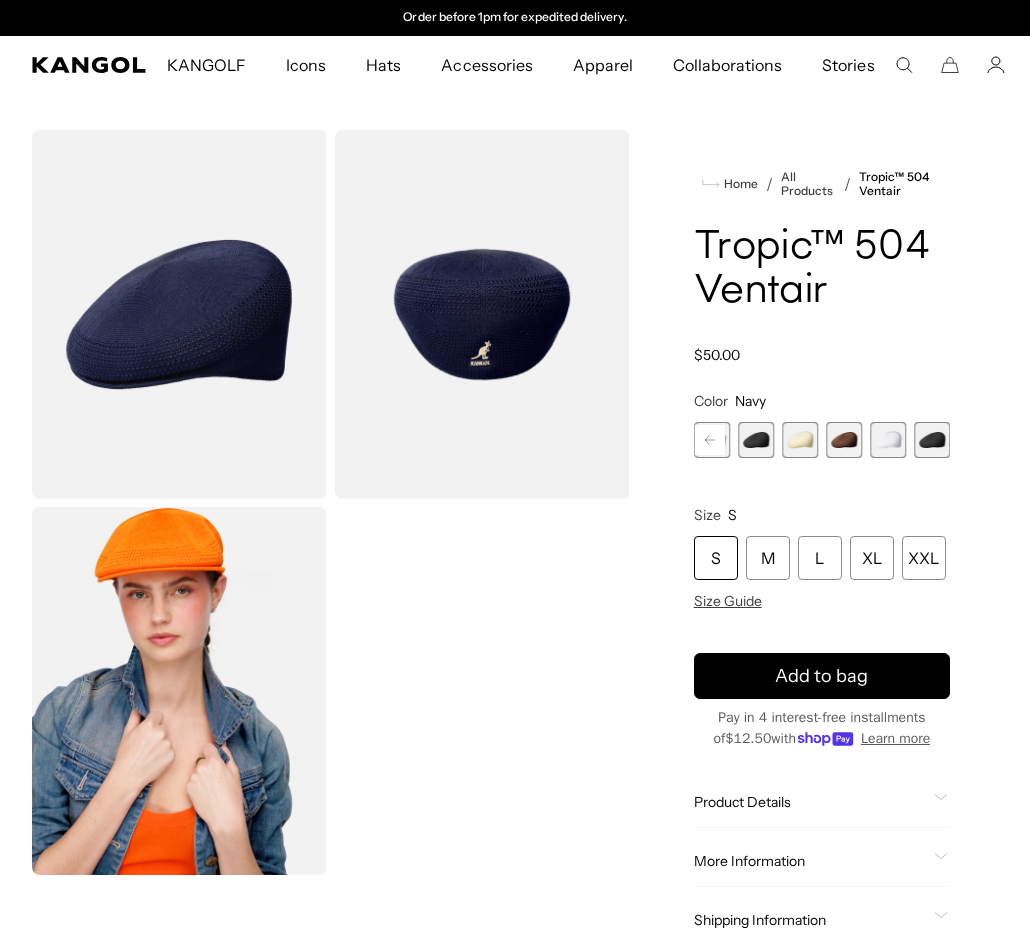 click at bounding box center [932, 440] 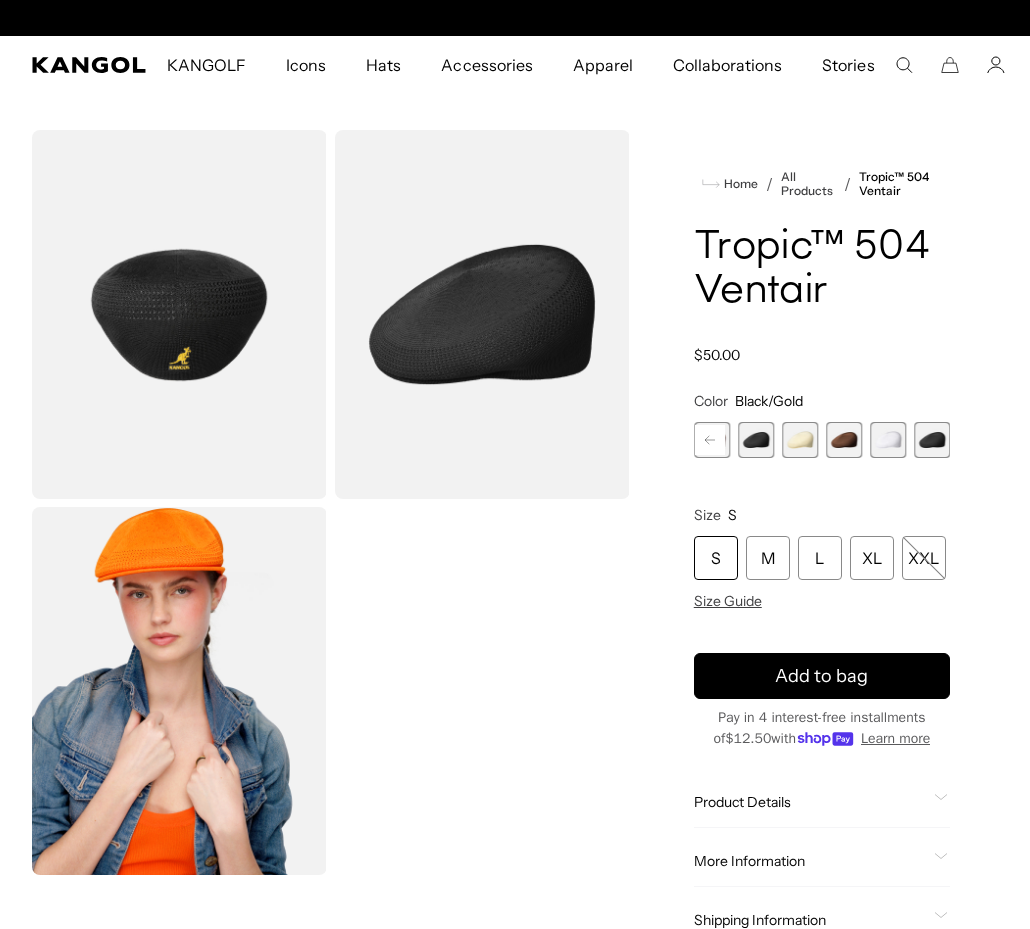 scroll, scrollTop: 0, scrollLeft: 0, axis: both 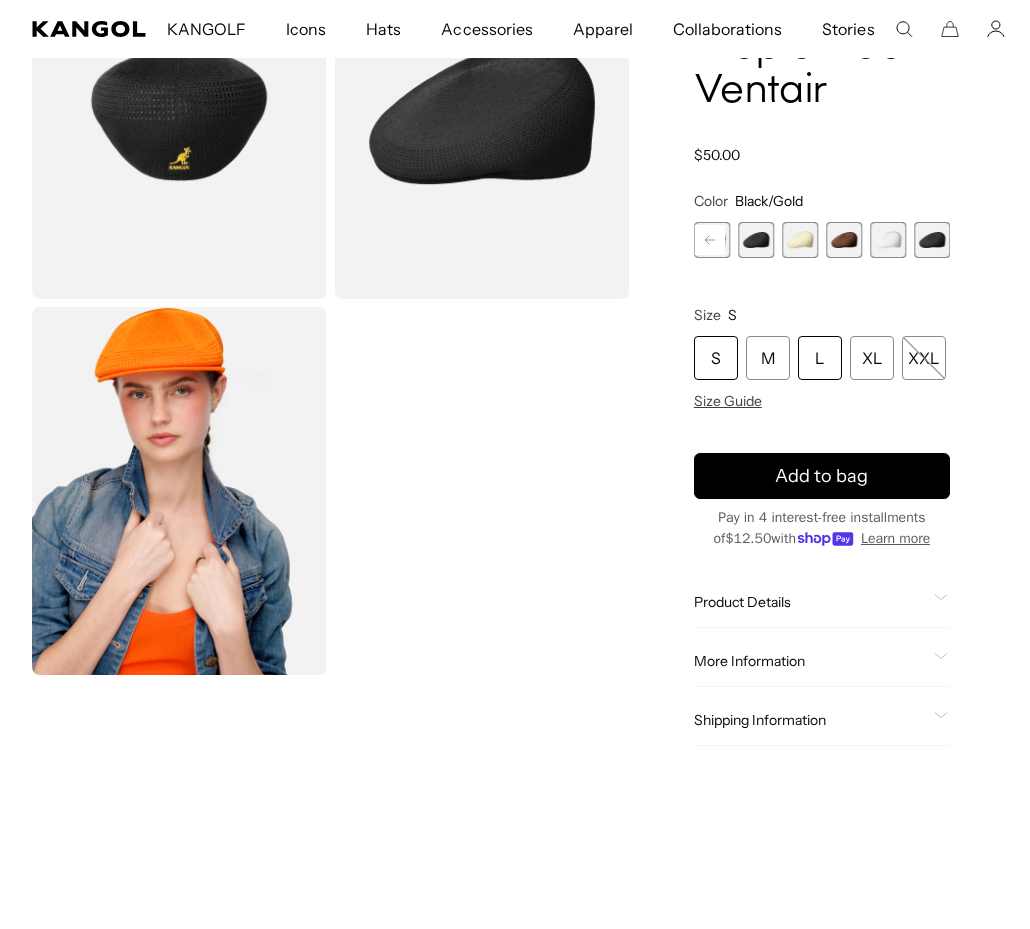 click on "L" at bounding box center [820, 358] 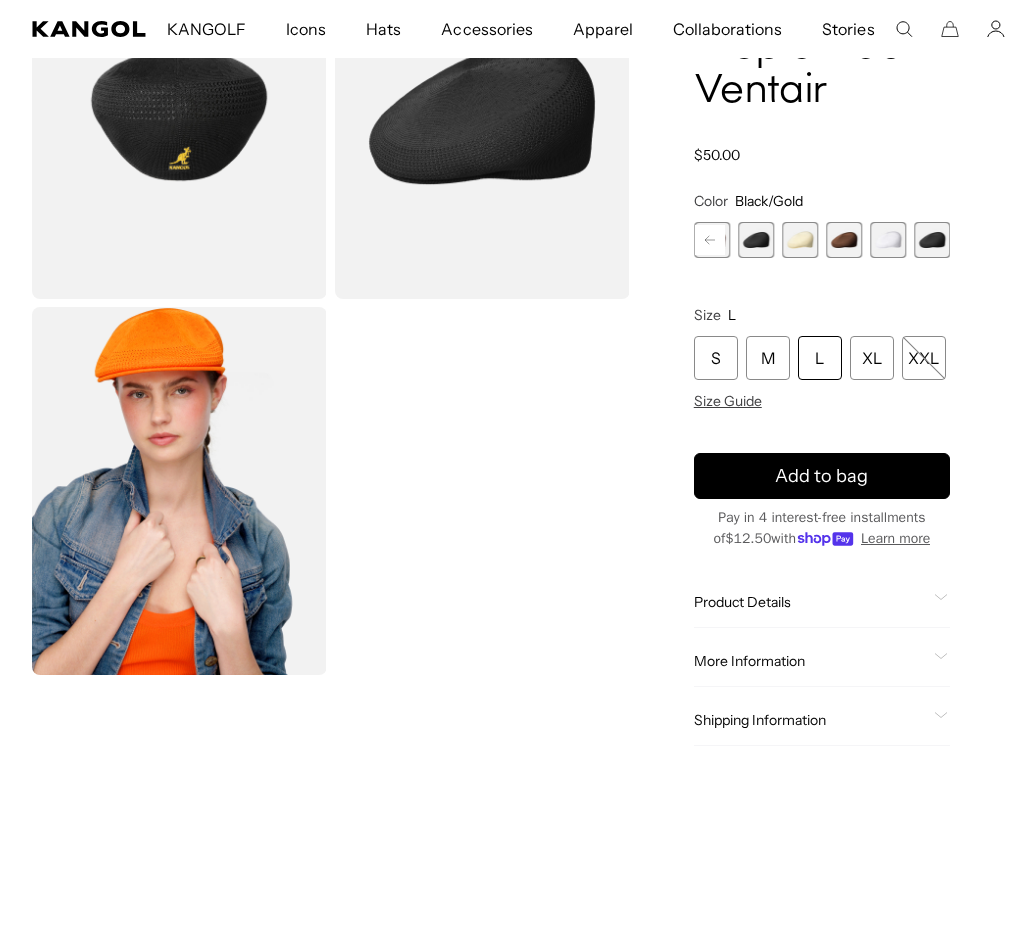 scroll, scrollTop: 0, scrollLeft: 412, axis: horizontal 